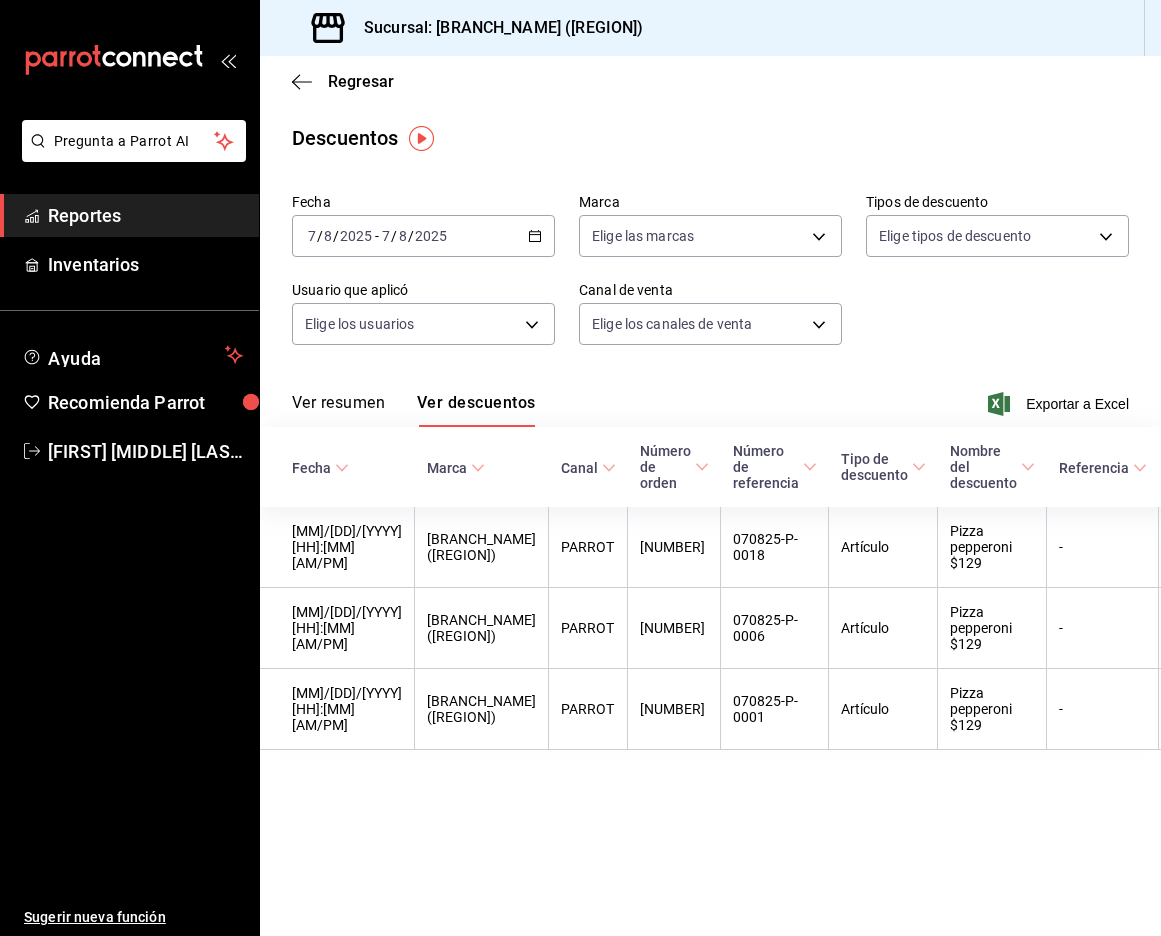 scroll, scrollTop: 0, scrollLeft: 0, axis: both 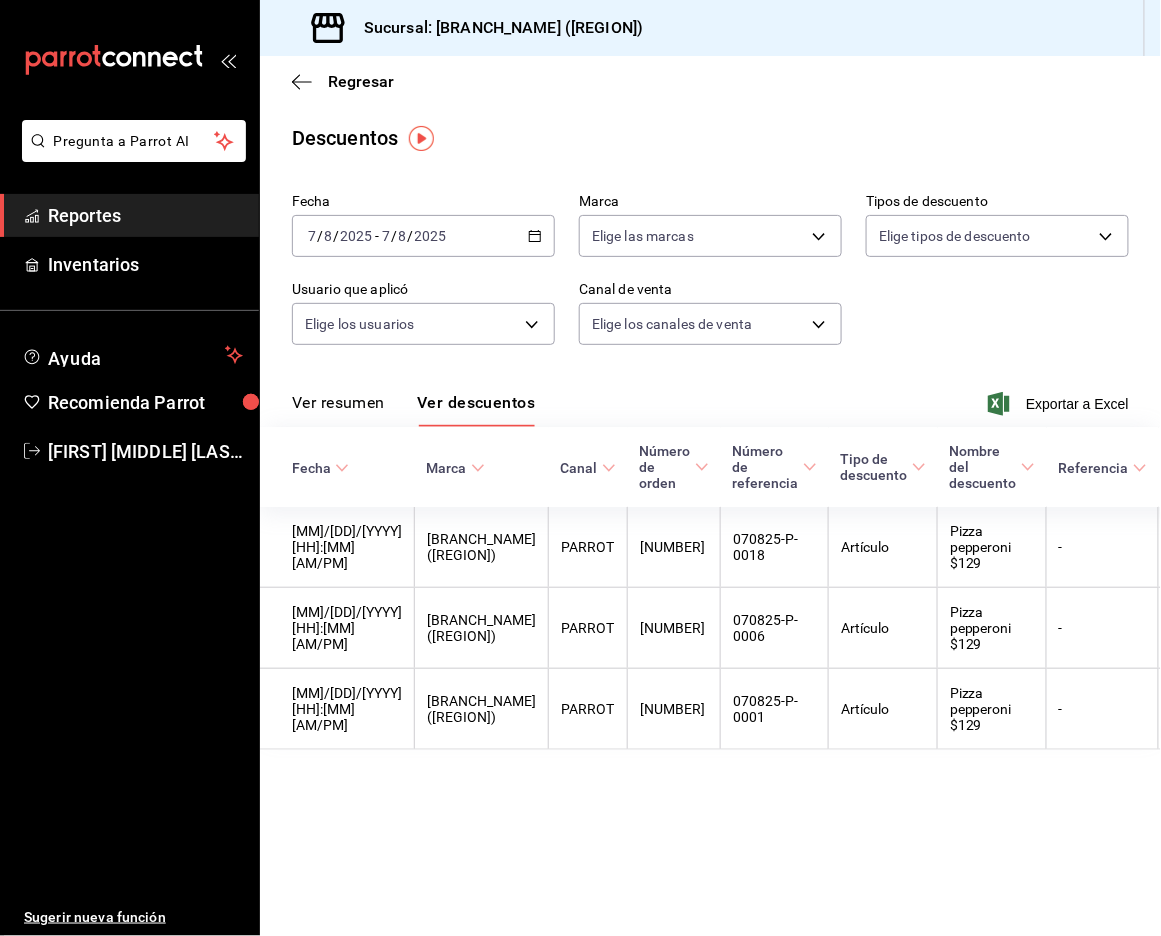 click 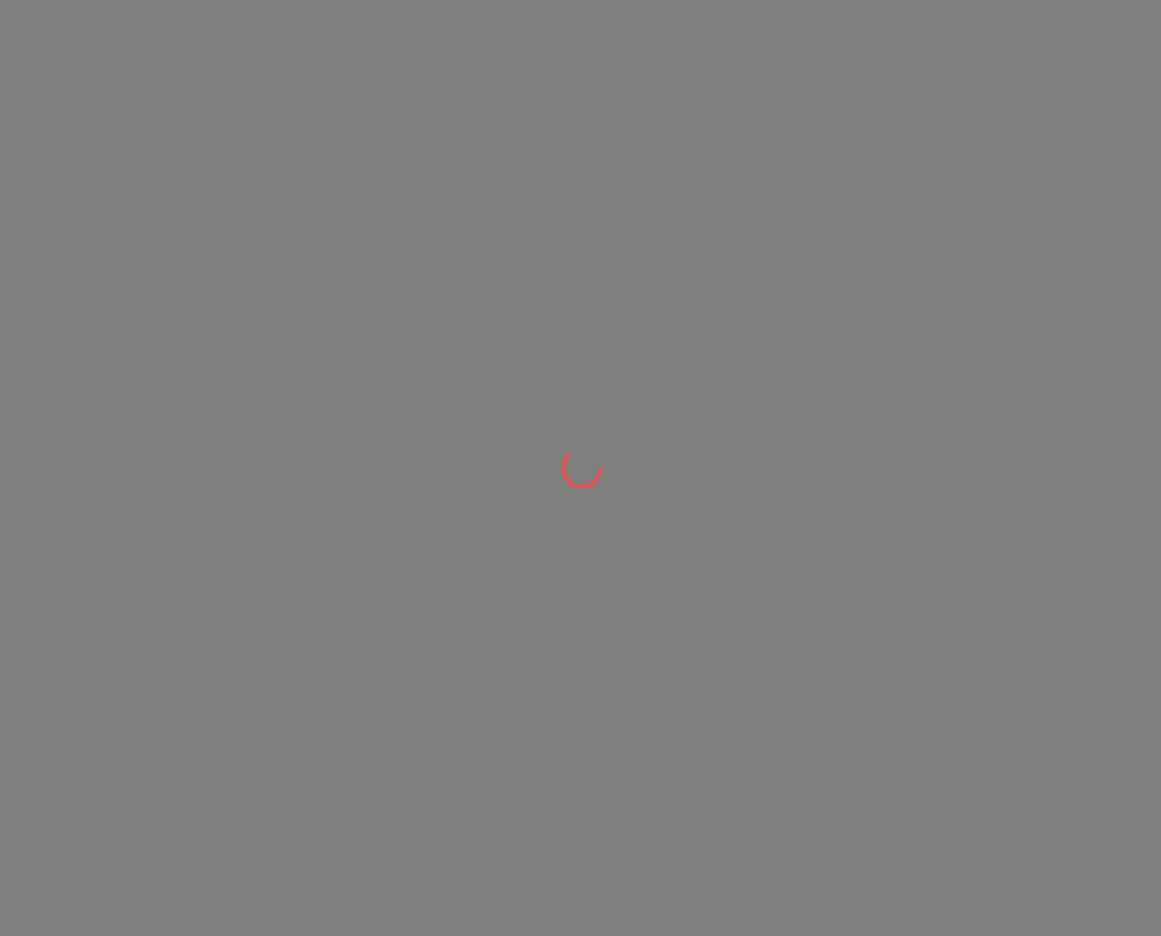 scroll, scrollTop: 0, scrollLeft: 0, axis: both 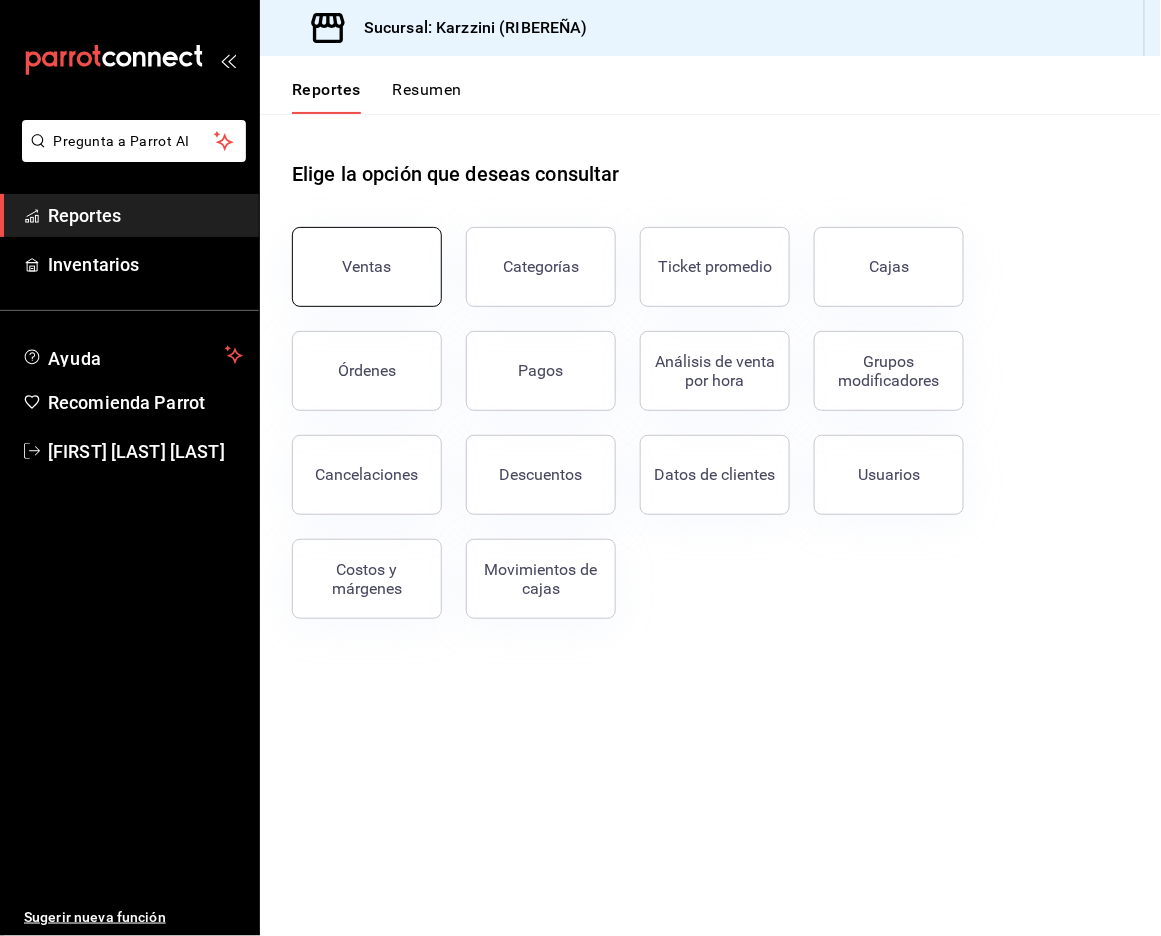 click on "Ventas" at bounding box center [367, 267] 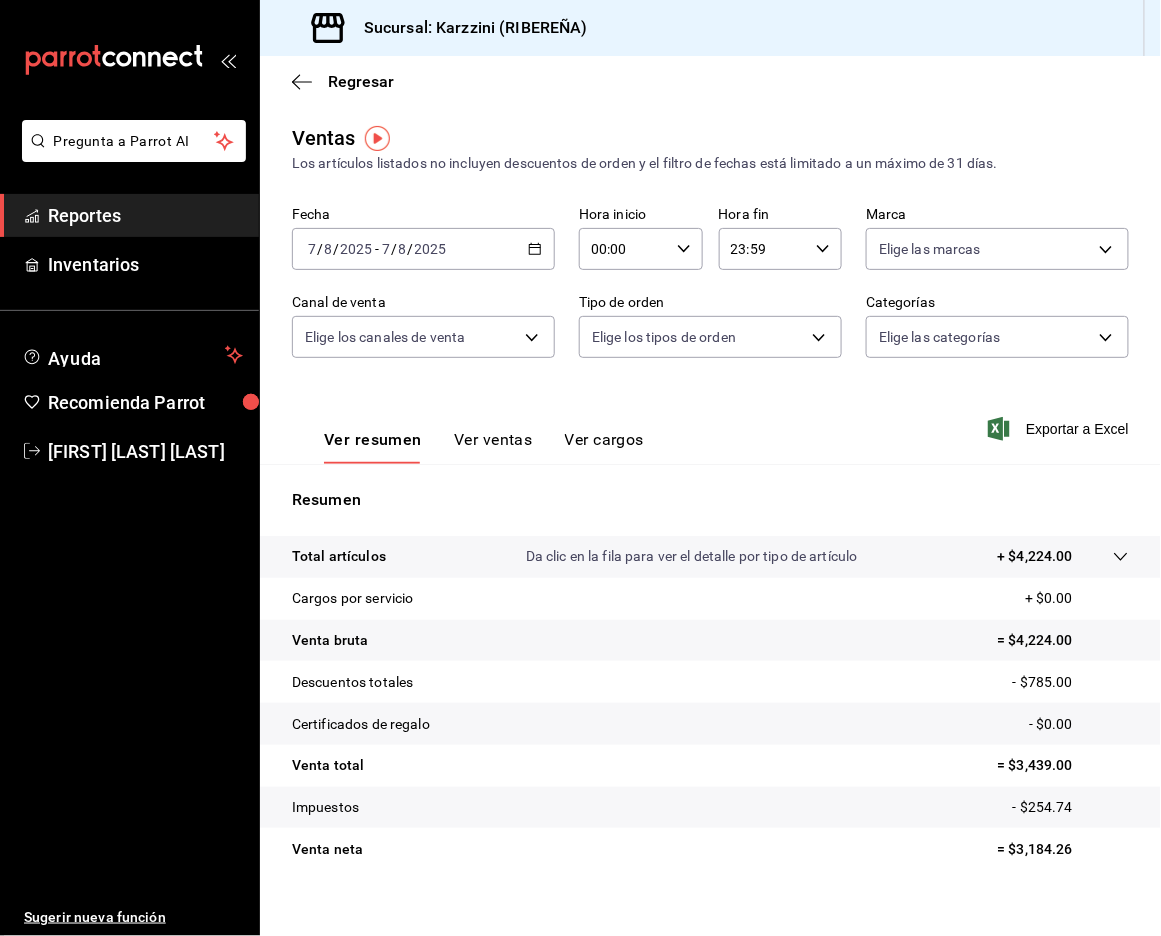 click on "Ver ventas" at bounding box center [493, 447] 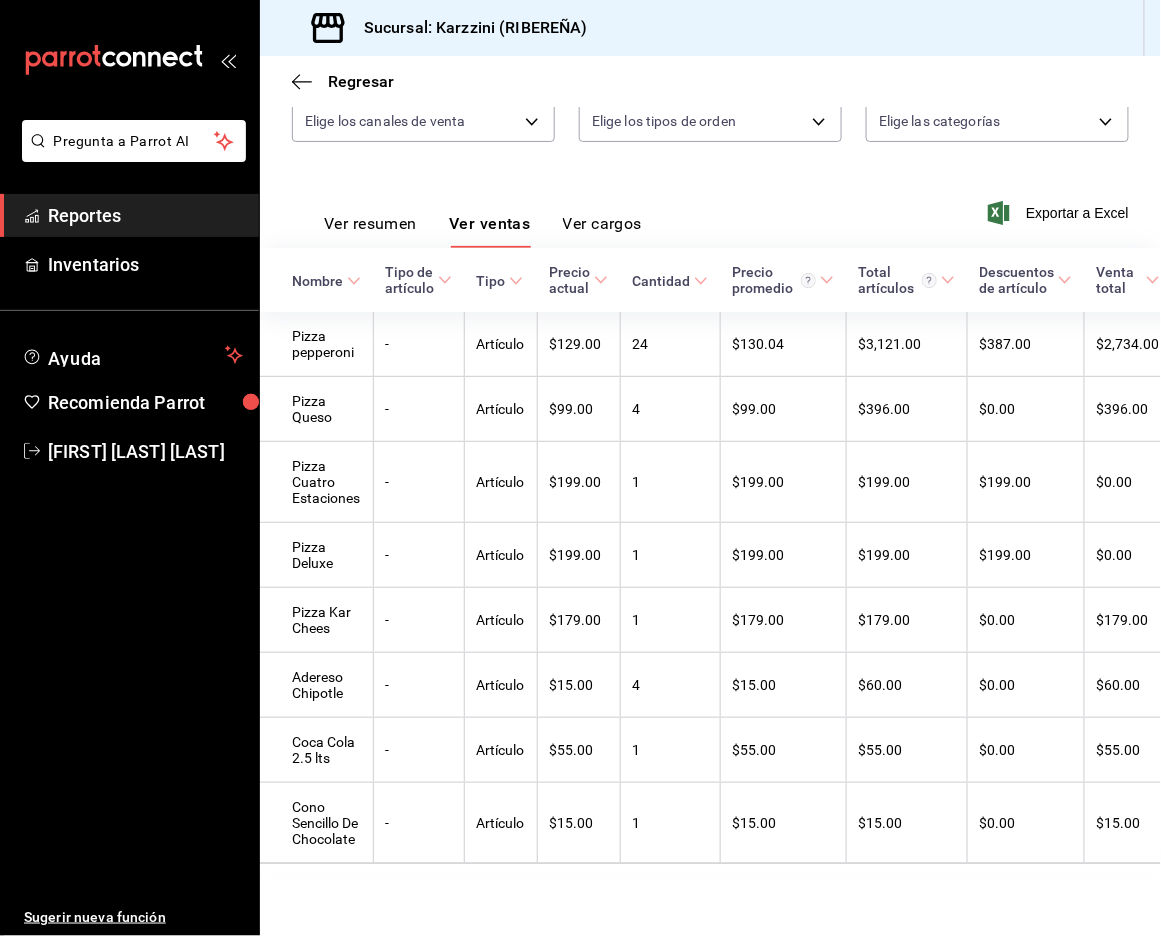 scroll, scrollTop: 273, scrollLeft: 0, axis: vertical 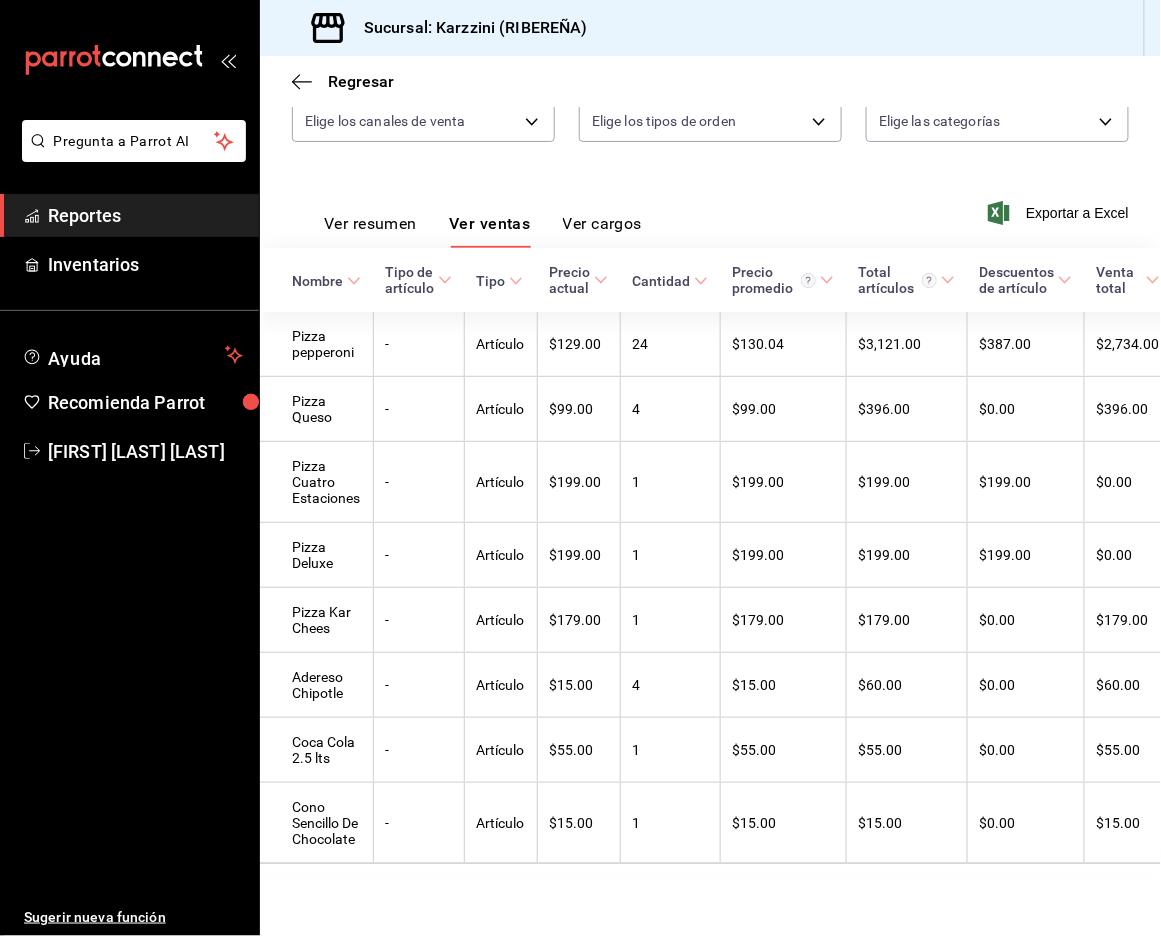 click on "Ver resumen" at bounding box center [370, 231] 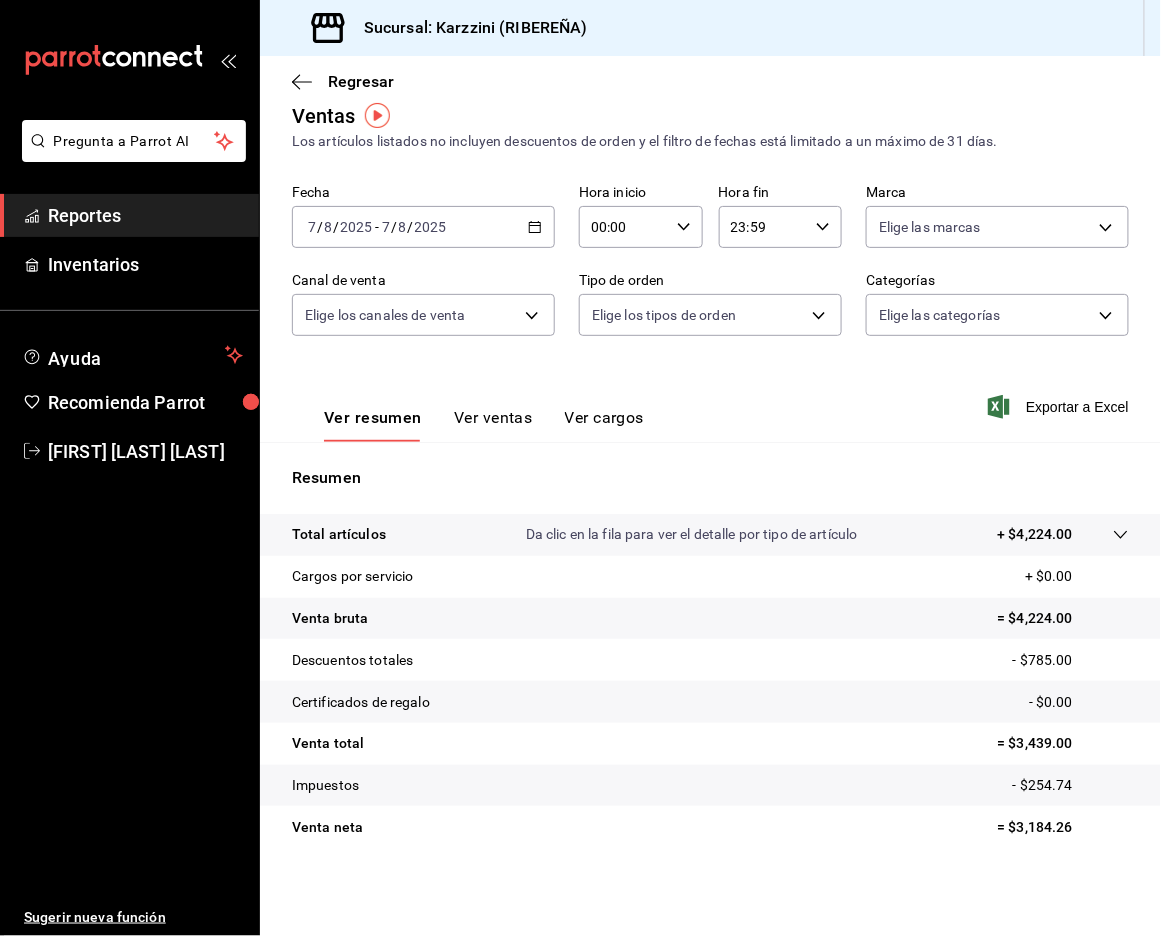 scroll, scrollTop: 22, scrollLeft: 0, axis: vertical 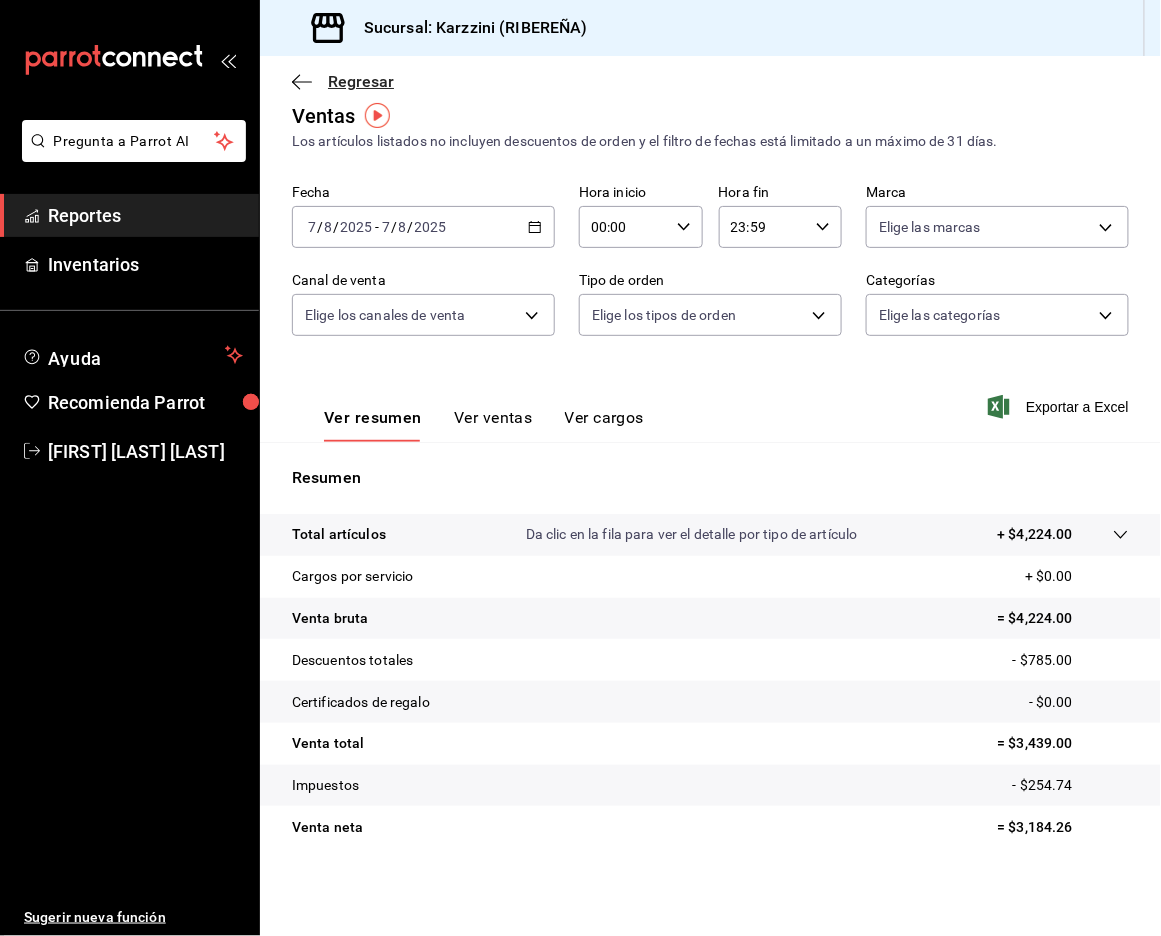 click 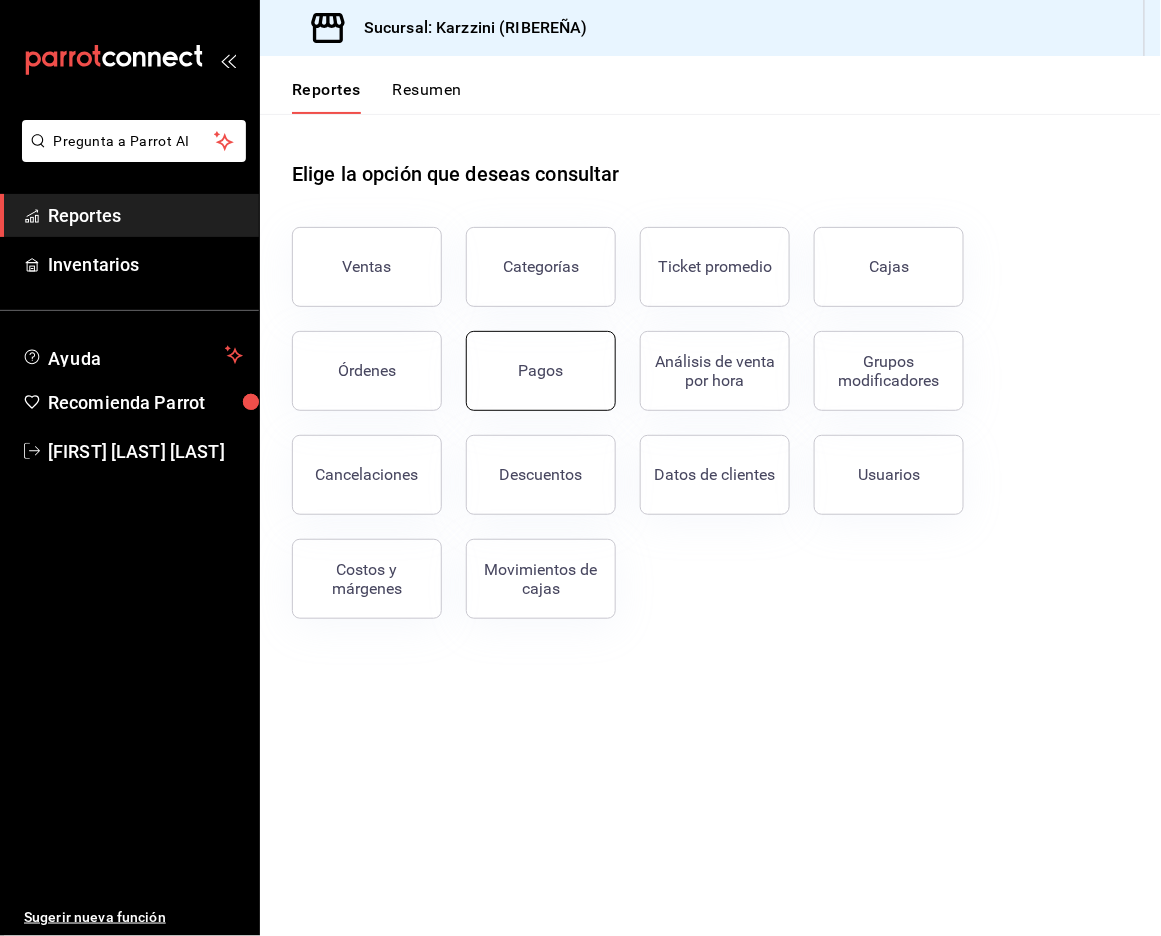 click on "Pagos" at bounding box center [541, 370] 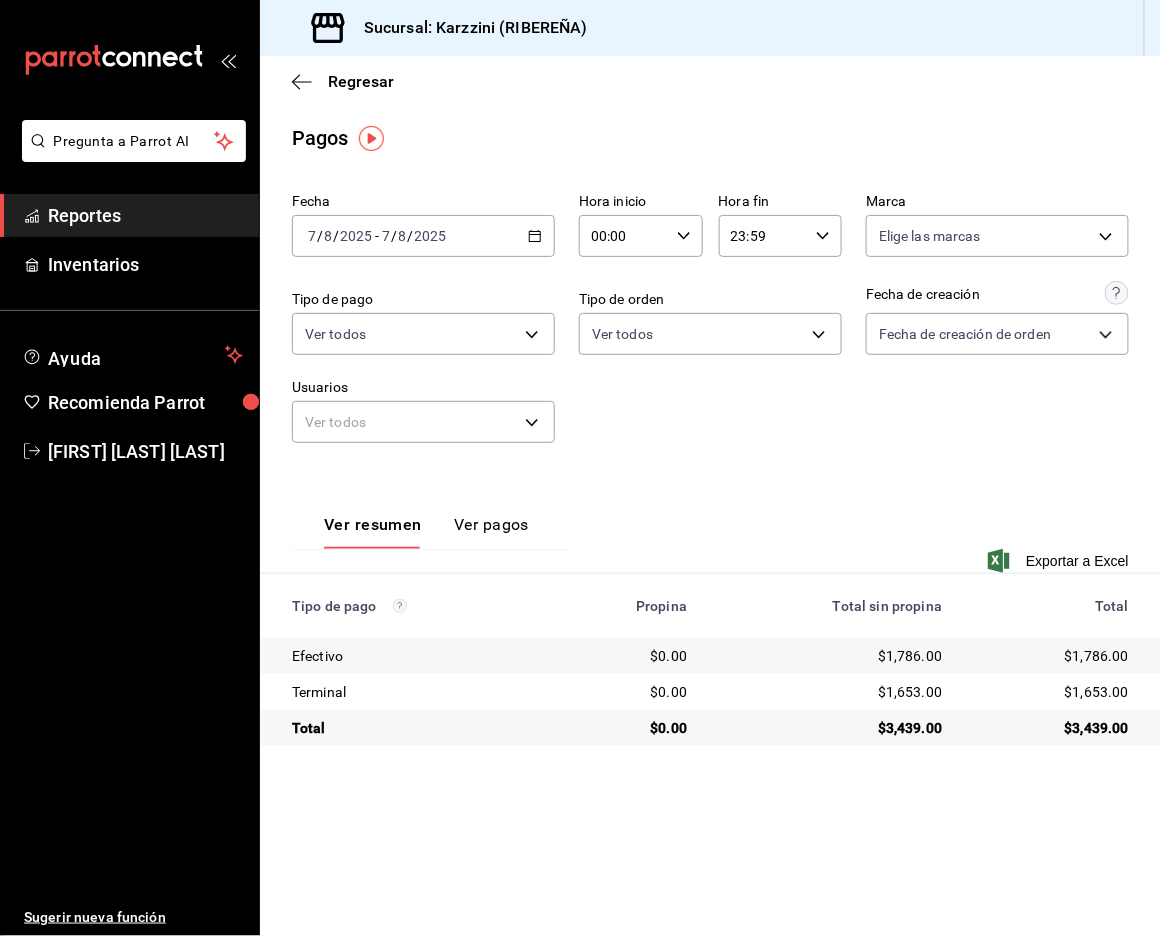 click on "Fecha 2025-08-07 7 / 8 / 2025 - 2025-08-07 7 / 8 / 2025 Hora inicio 00:00 Hora inicio Hora fin 23:59 Hora fin Marca Elige las marcas Tipo de pago Ver todos Tipo de orden Ver todos Fecha de creación   Fecha de creación de orden ORDER Usuarios Ver todos null" at bounding box center (710, 326) 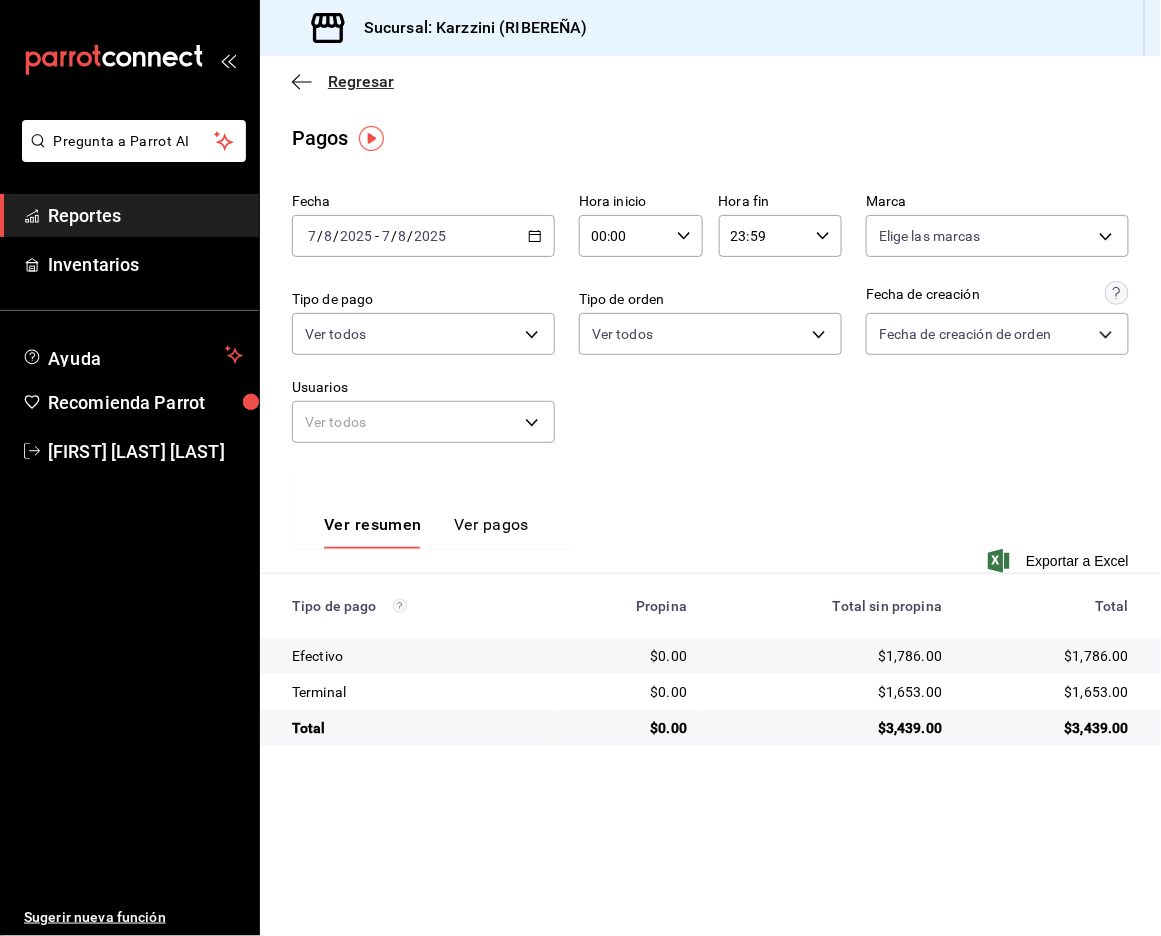 click 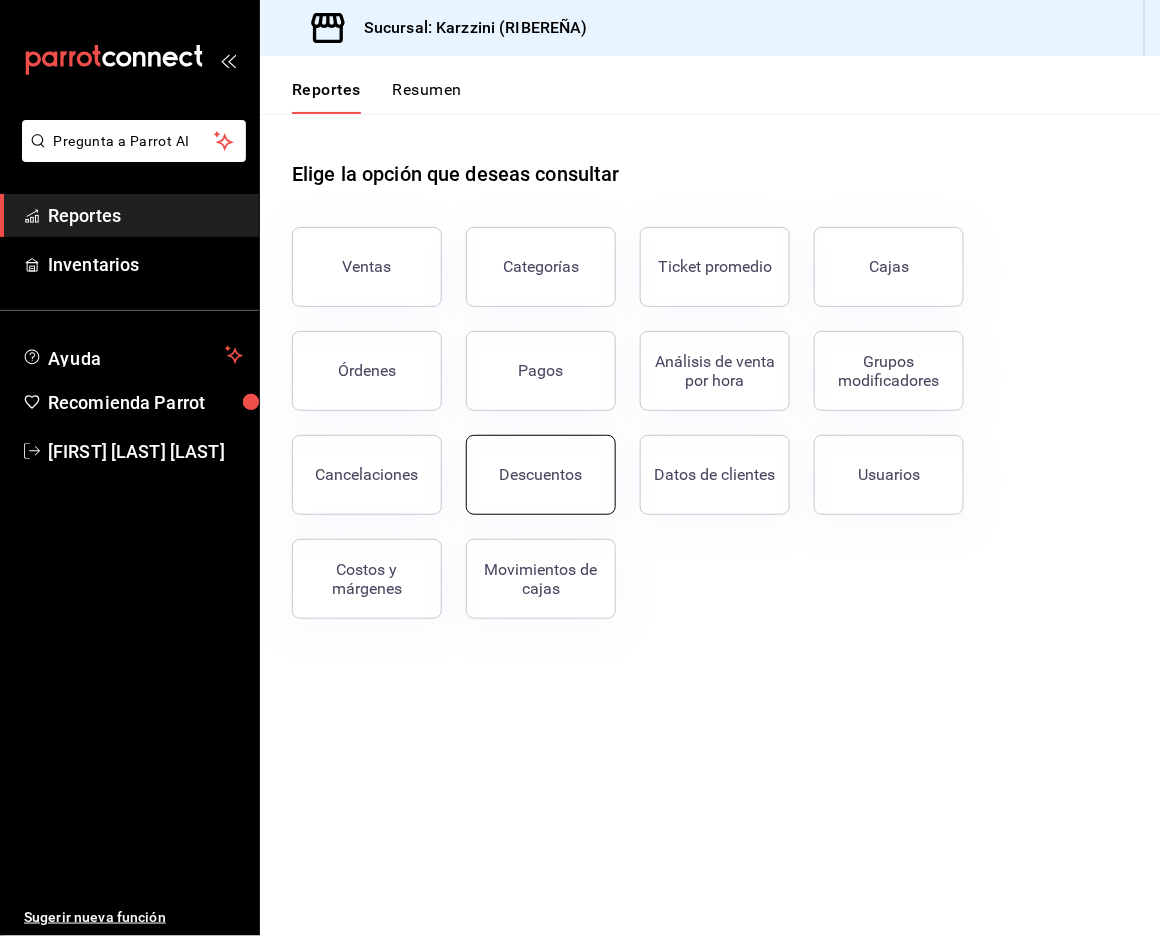 click on "Descuentos" at bounding box center [541, 474] 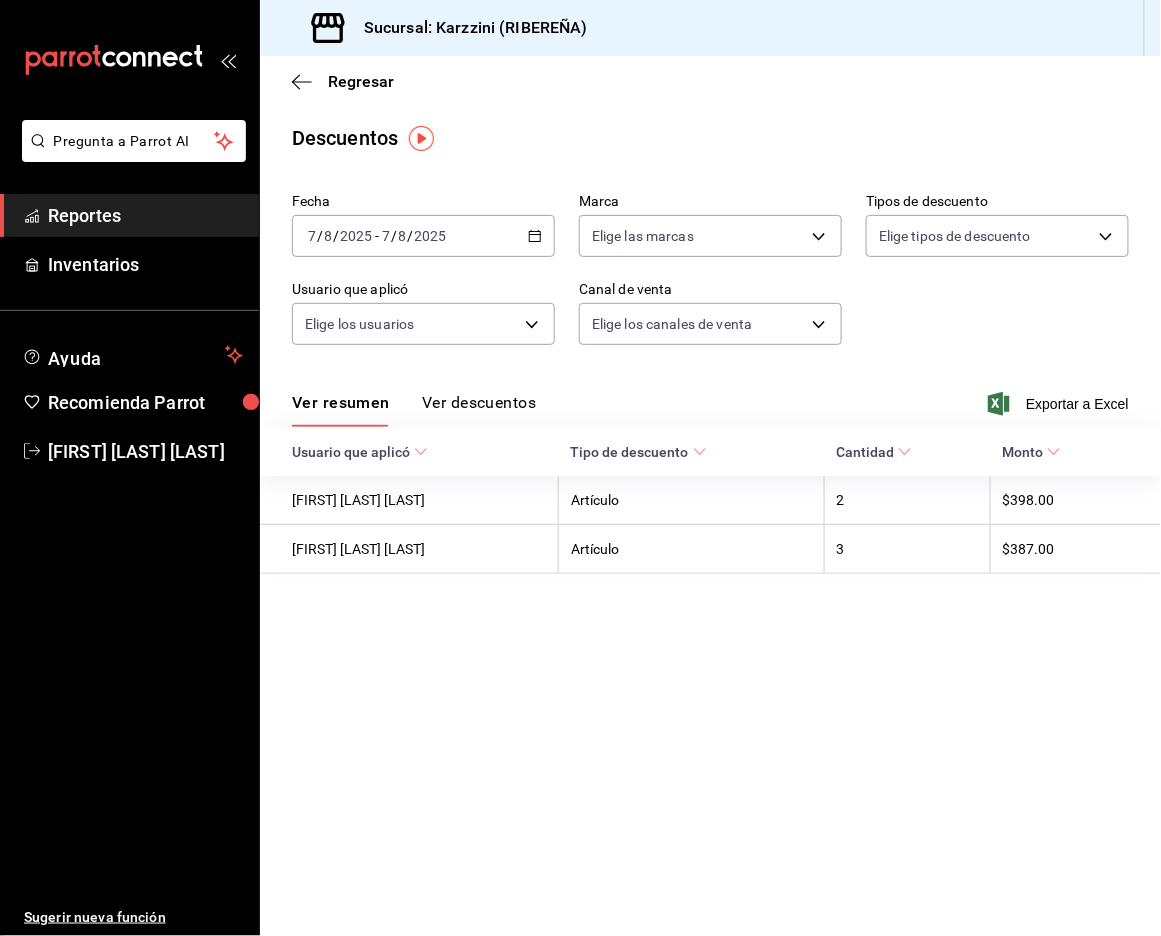 click on "Ver descuentos" at bounding box center (479, 410) 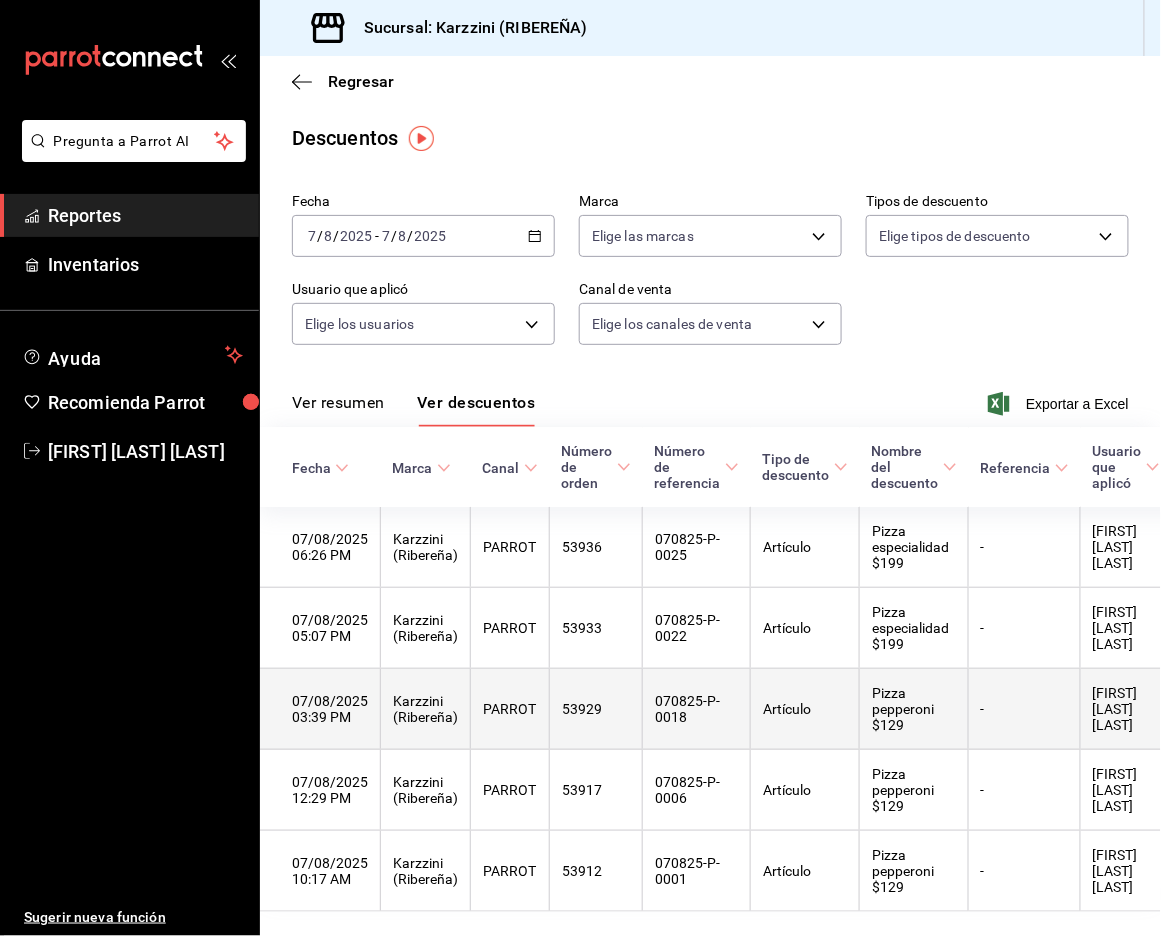 scroll, scrollTop: 0, scrollLeft: 1, axis: horizontal 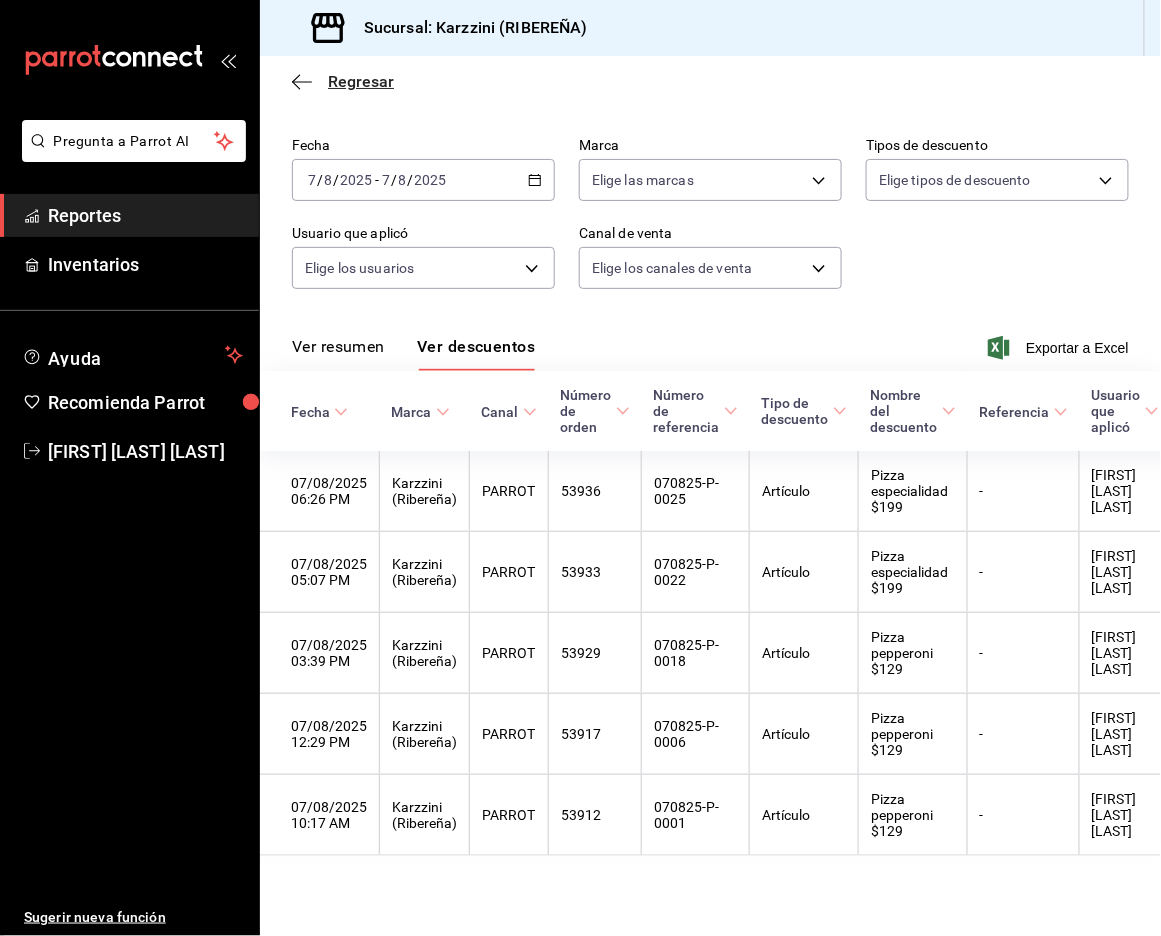 click 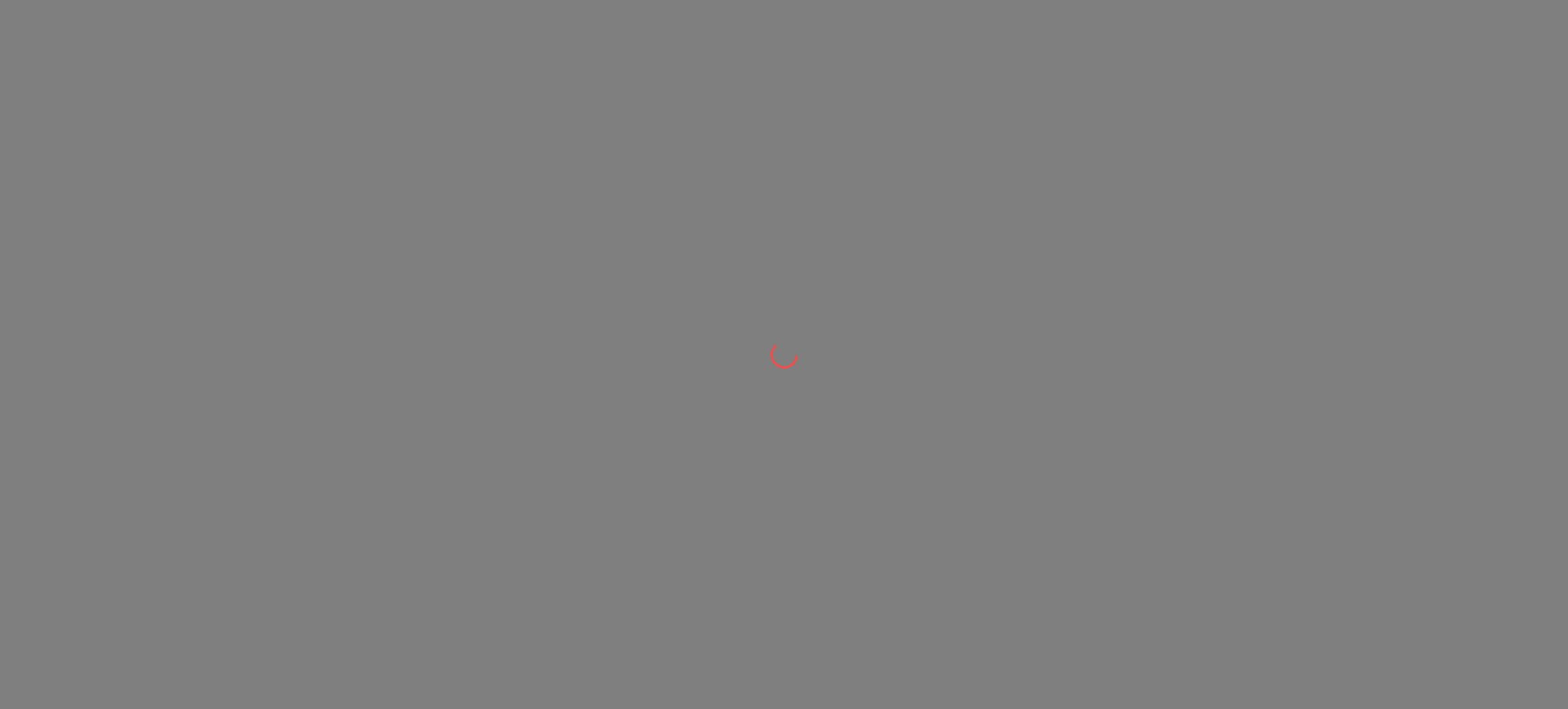 scroll, scrollTop: 0, scrollLeft: 0, axis: both 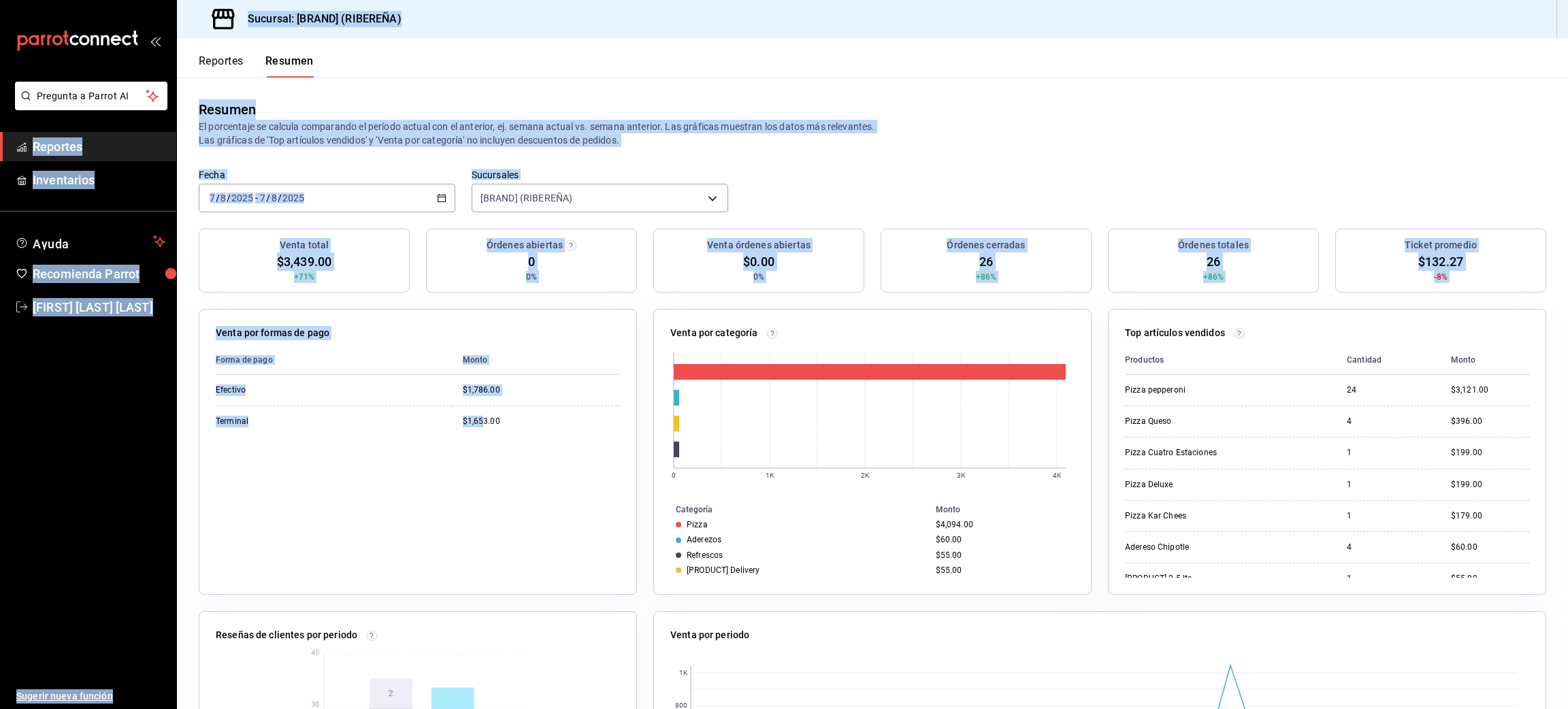 drag, startPoint x: 0, startPoint y: 0, endPoint x: 130, endPoint y: -120, distance: 176.91806 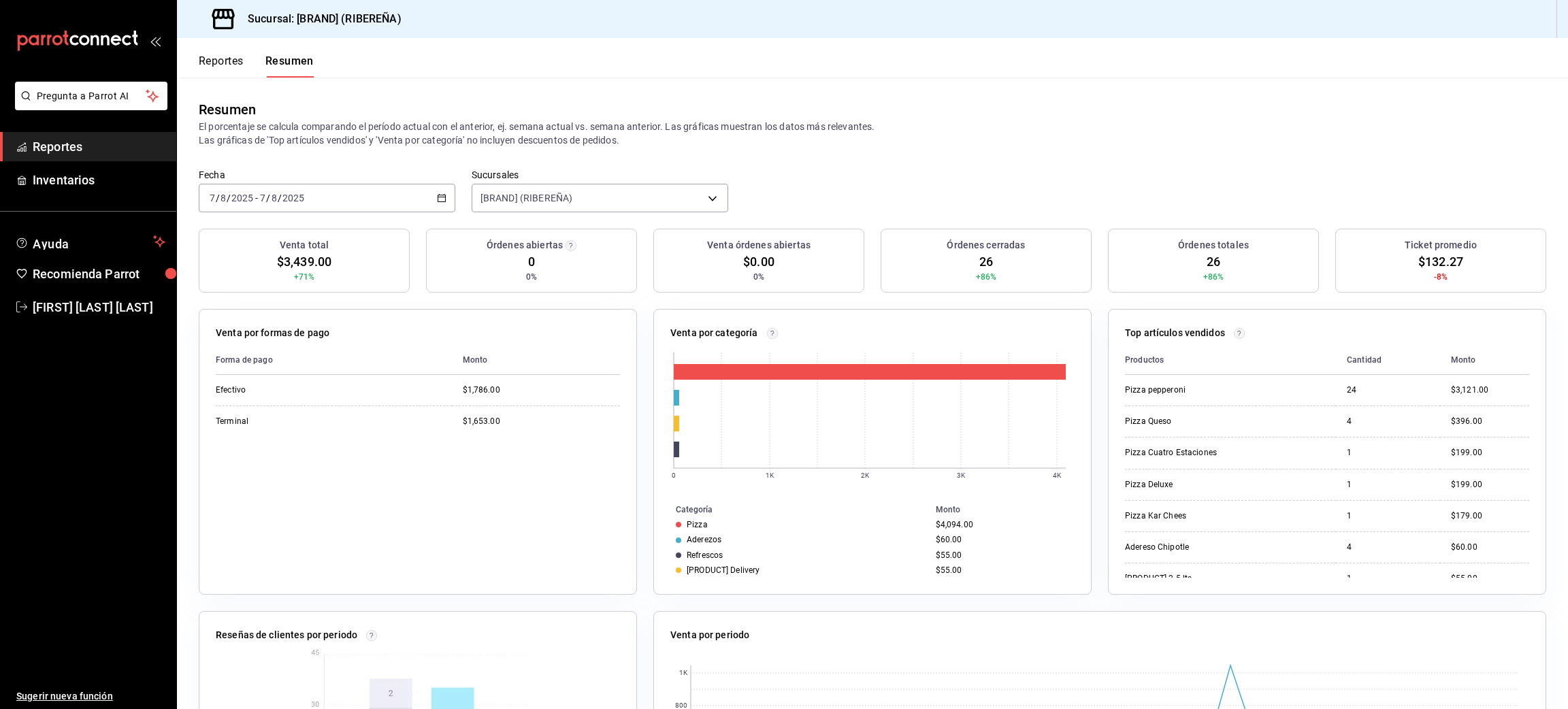 click on "Reportes" at bounding box center (221, 66) 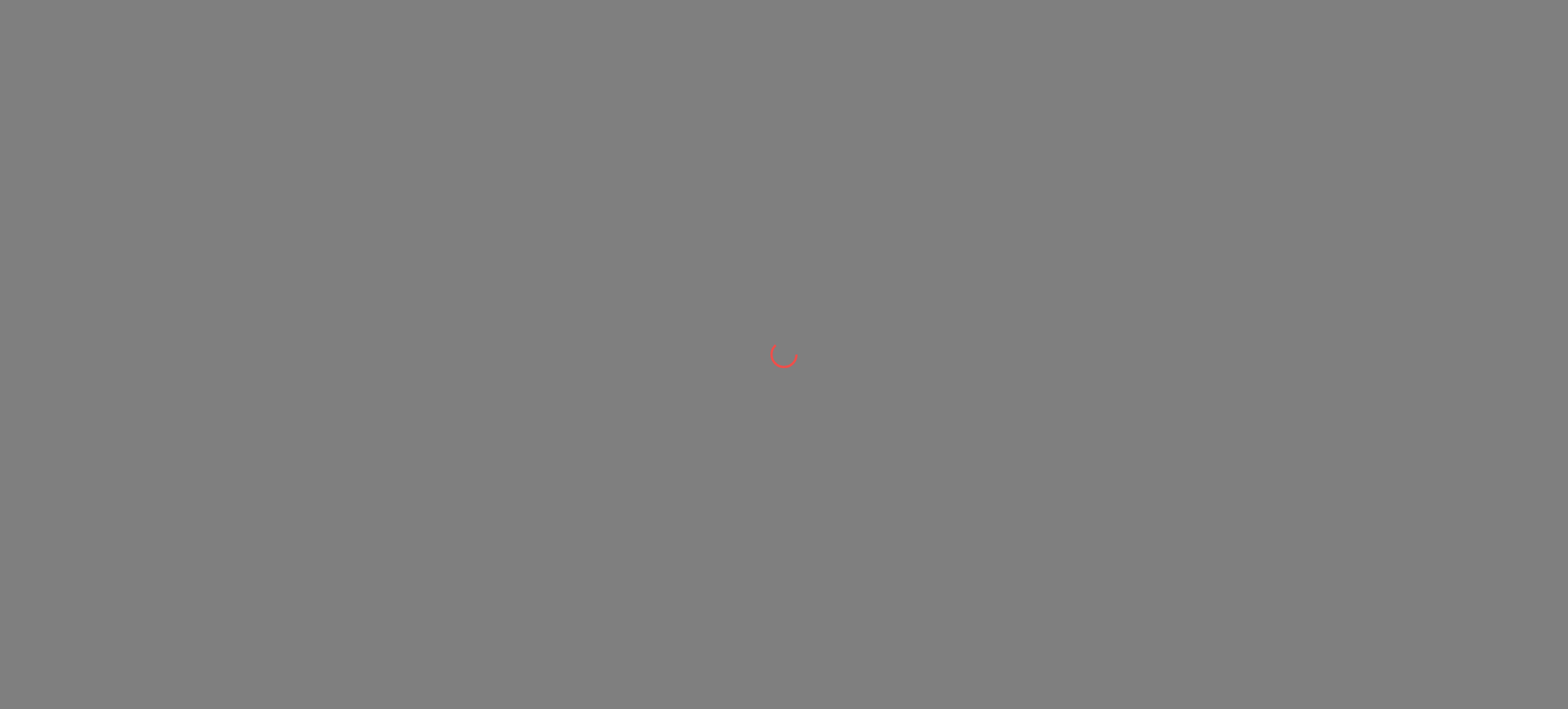 scroll, scrollTop: 0, scrollLeft: 0, axis: both 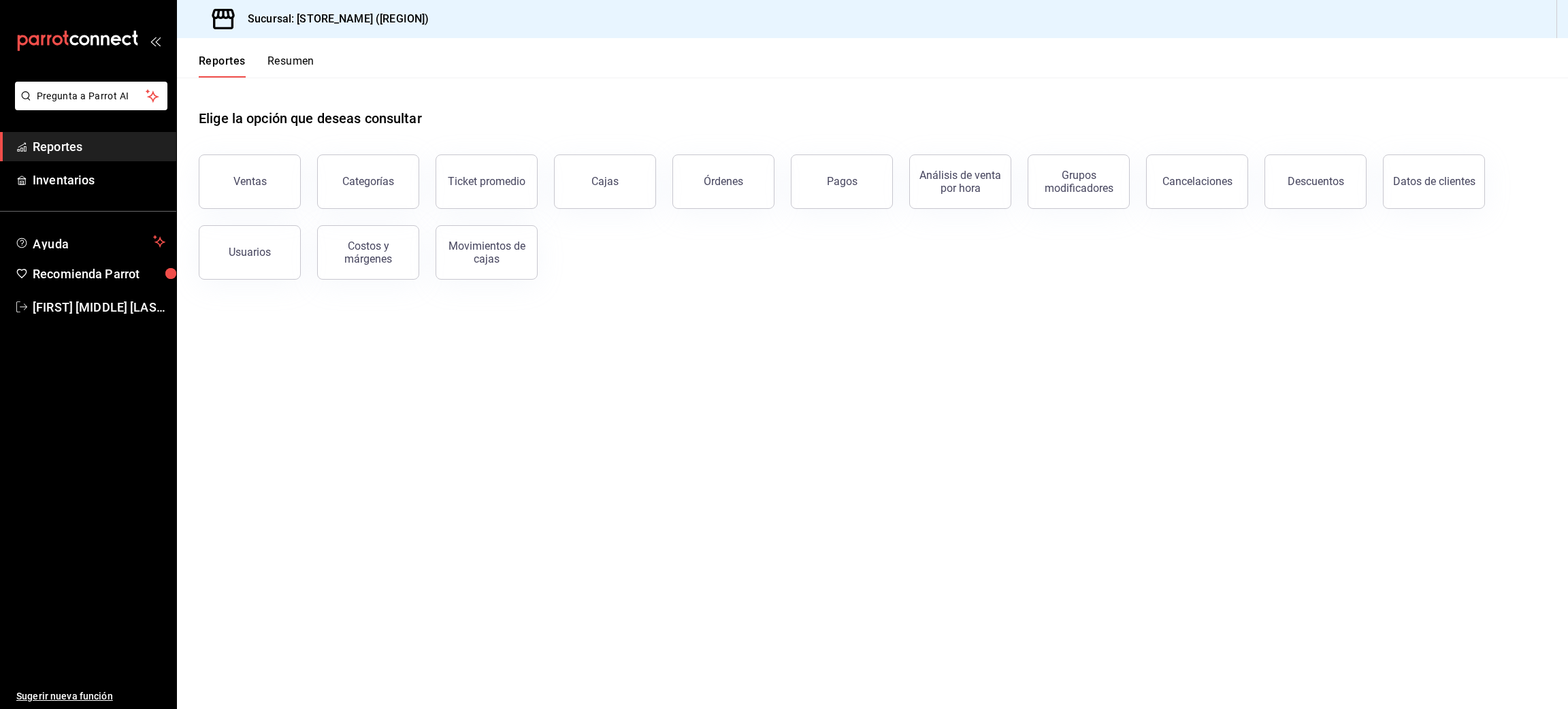 click on "Elige la opción que deseas consultar Ventas Categorías Ticket promedio Cajas Órdenes Pagos Análisis de venta por hora Grupos modificadores Cancelaciones Descuentos Datos de clientes Usuarios Costos y márgenes Movimientos de cajas" at bounding box center (872, 393) 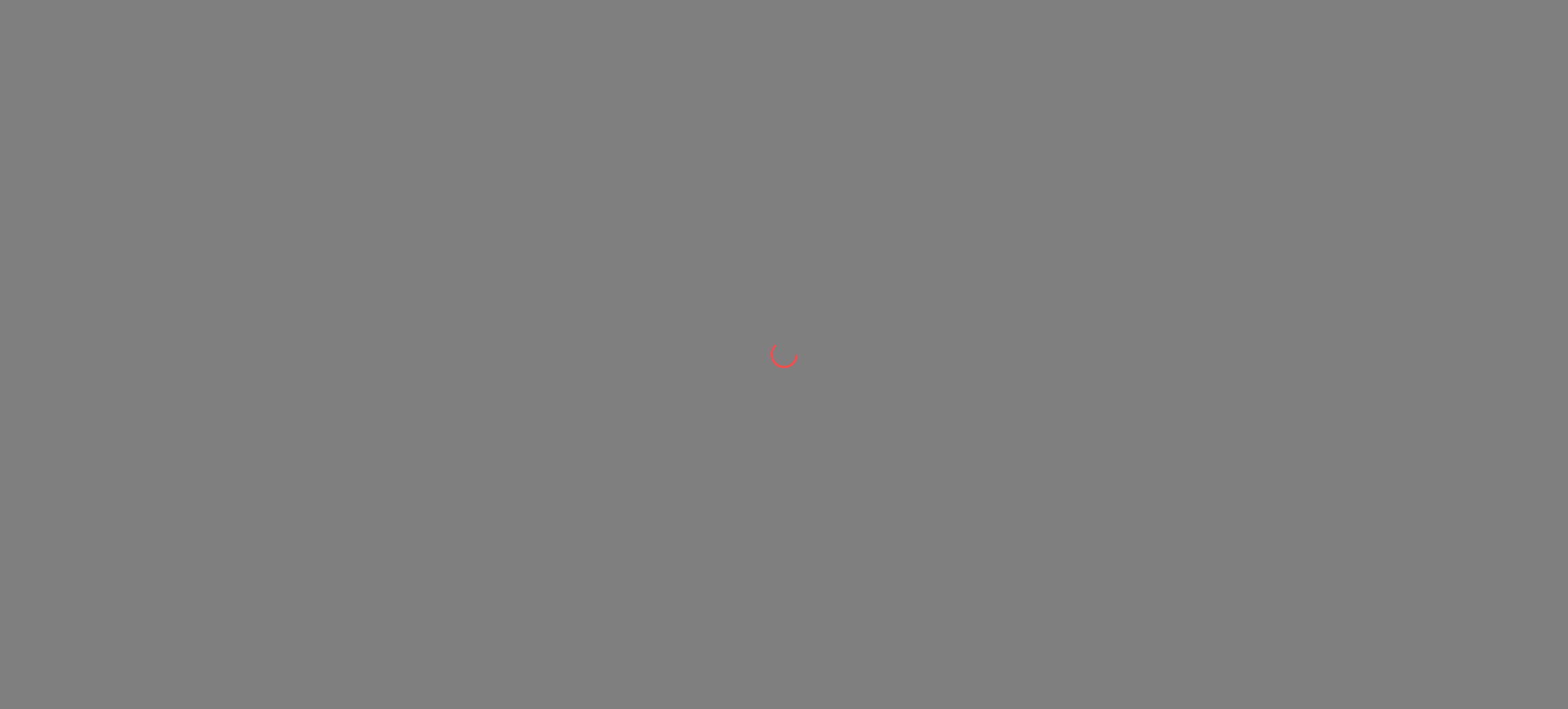 scroll, scrollTop: 0, scrollLeft: 0, axis: both 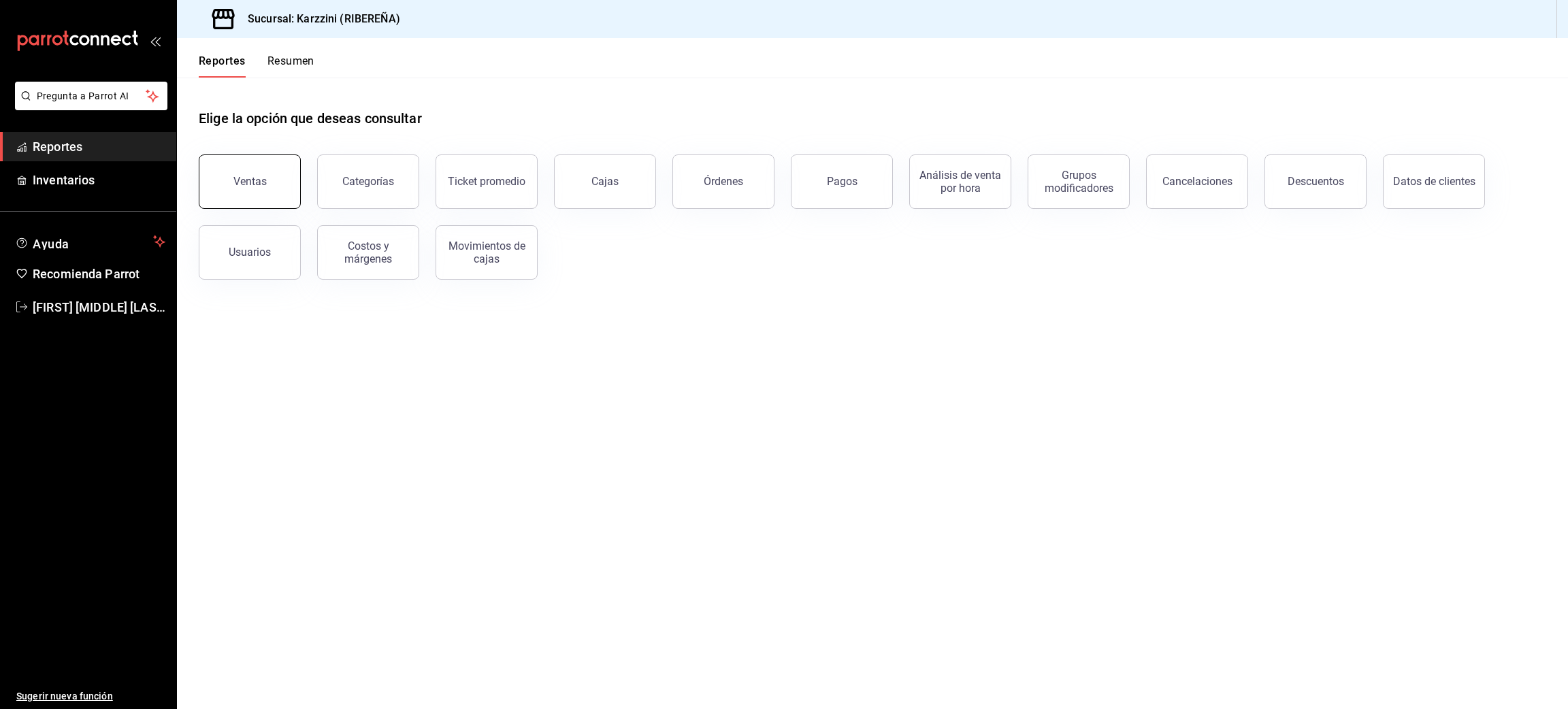 click on "Ventas" at bounding box center [250, 181] 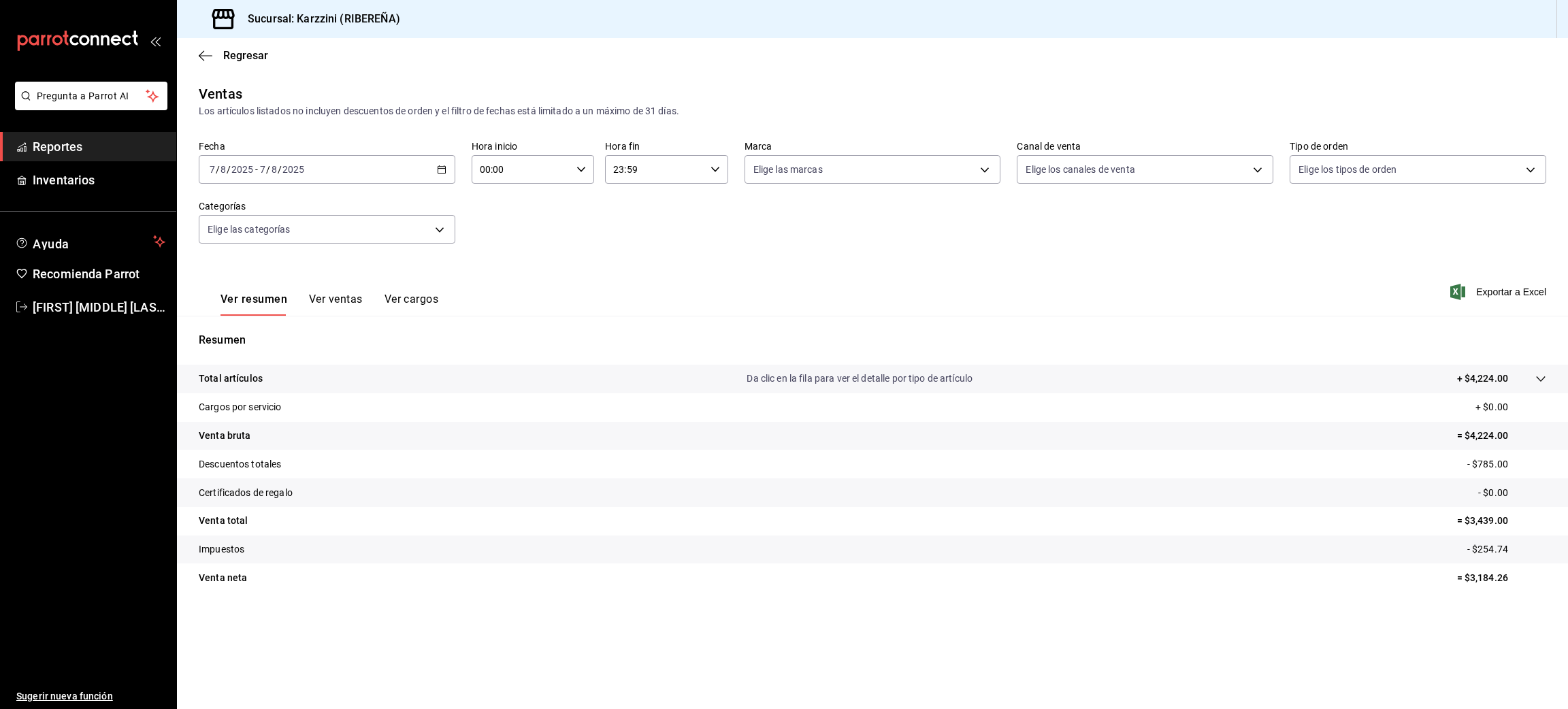 click on "Ver ventas" at bounding box center [336, 304] 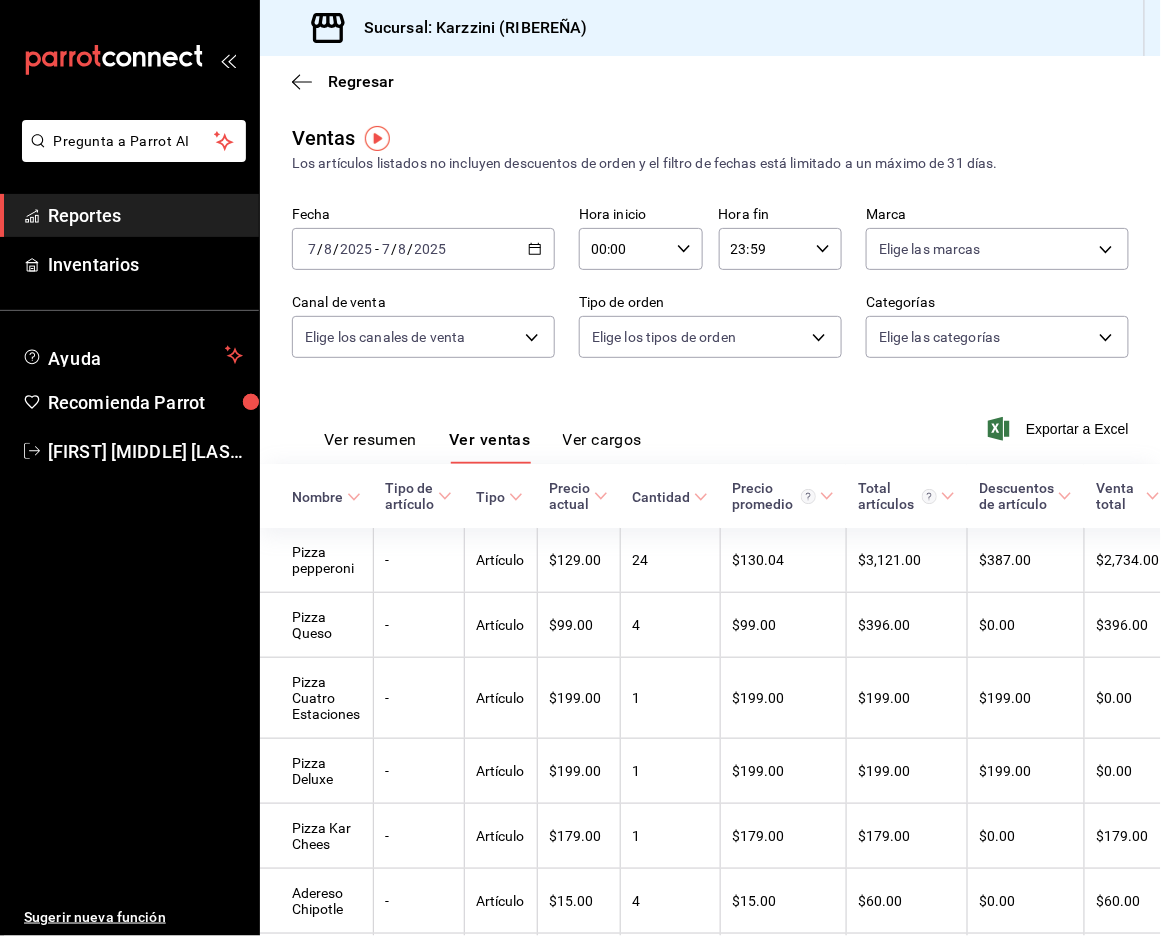 click on "Ver resumen" at bounding box center (370, 447) 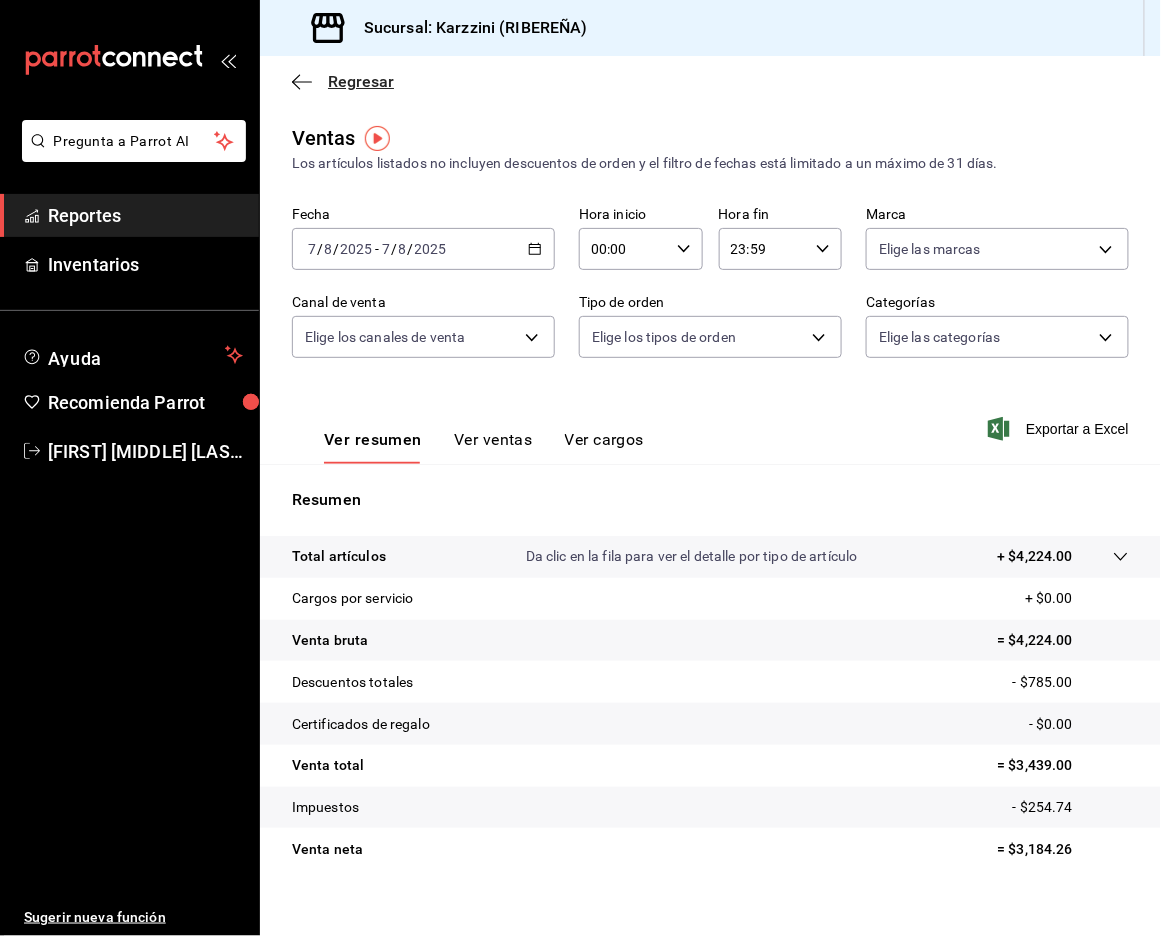 click 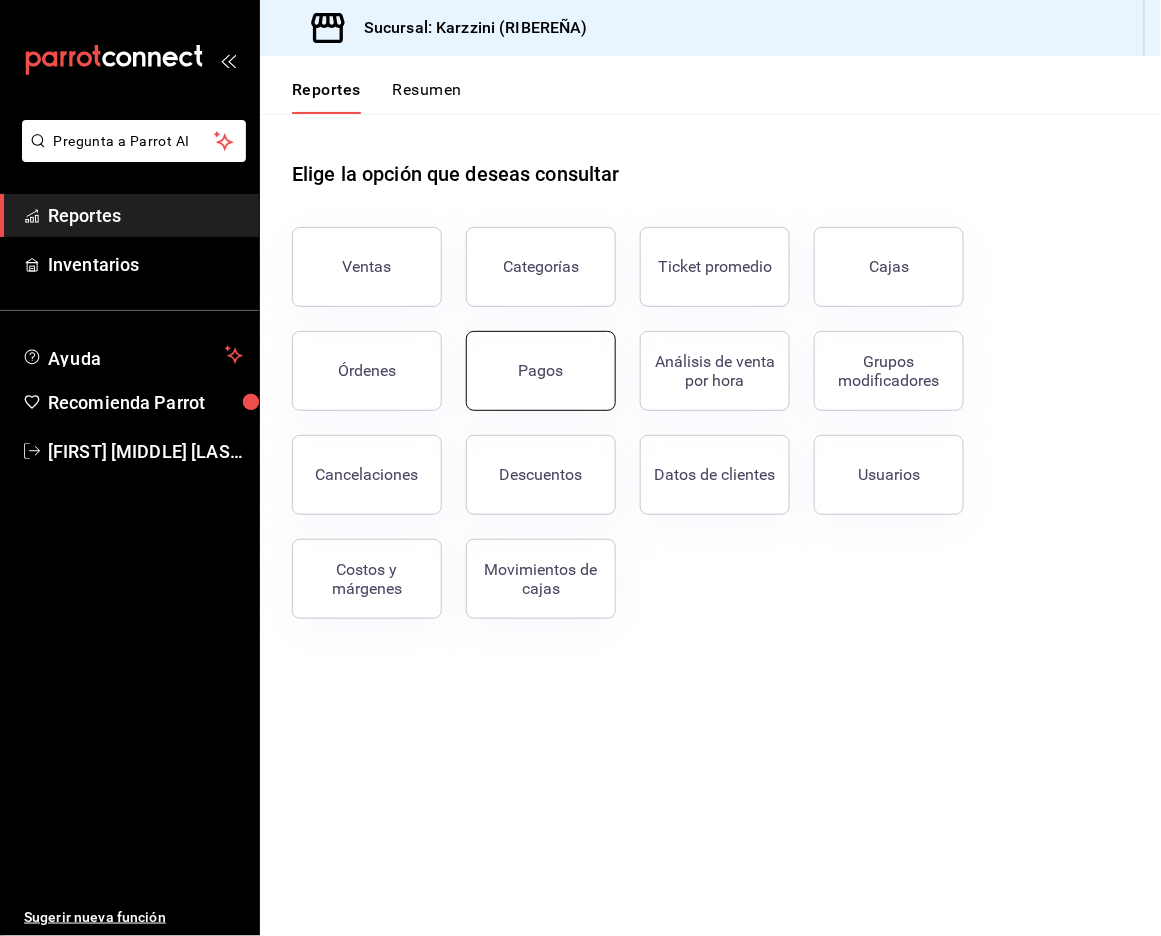 click on "Pagos" at bounding box center [541, 371] 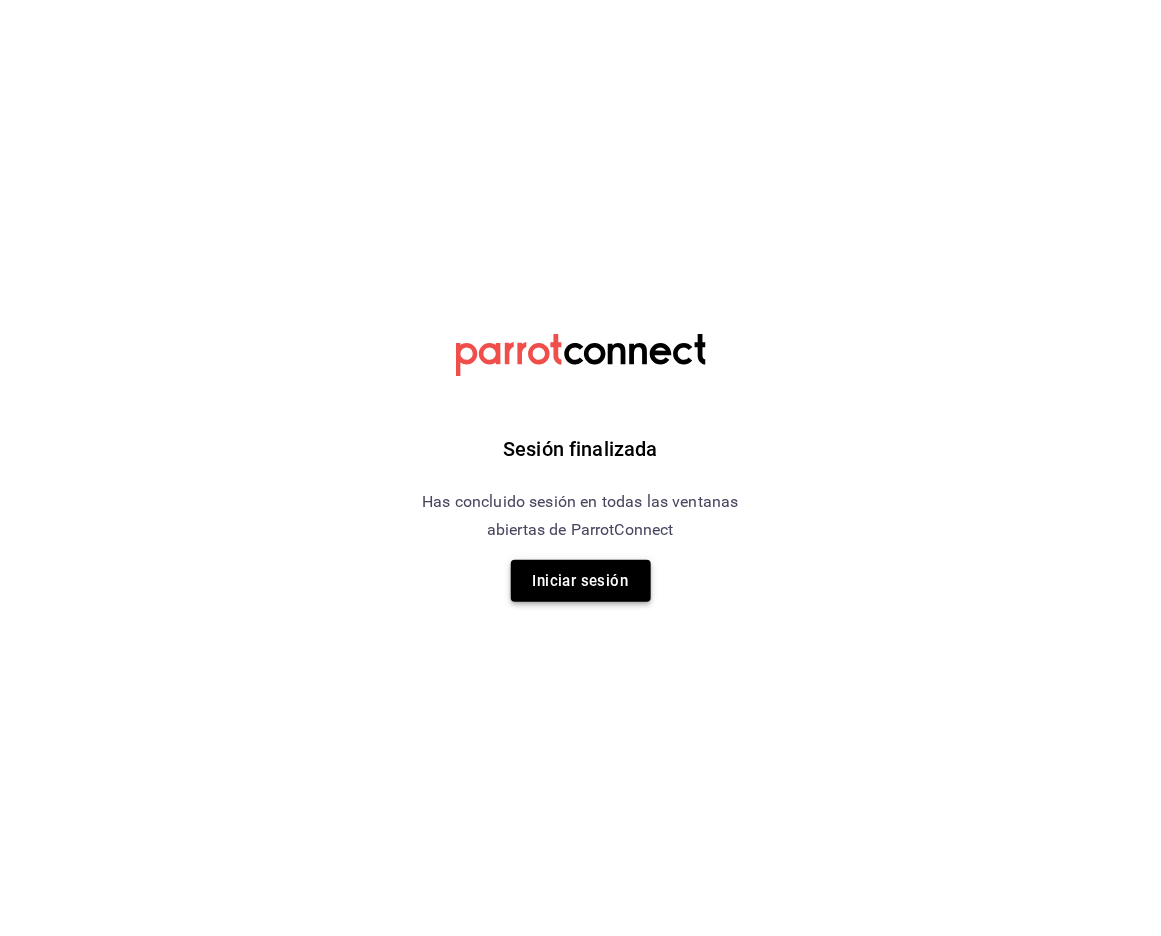 click on "Iniciar sesión" at bounding box center [581, 581] 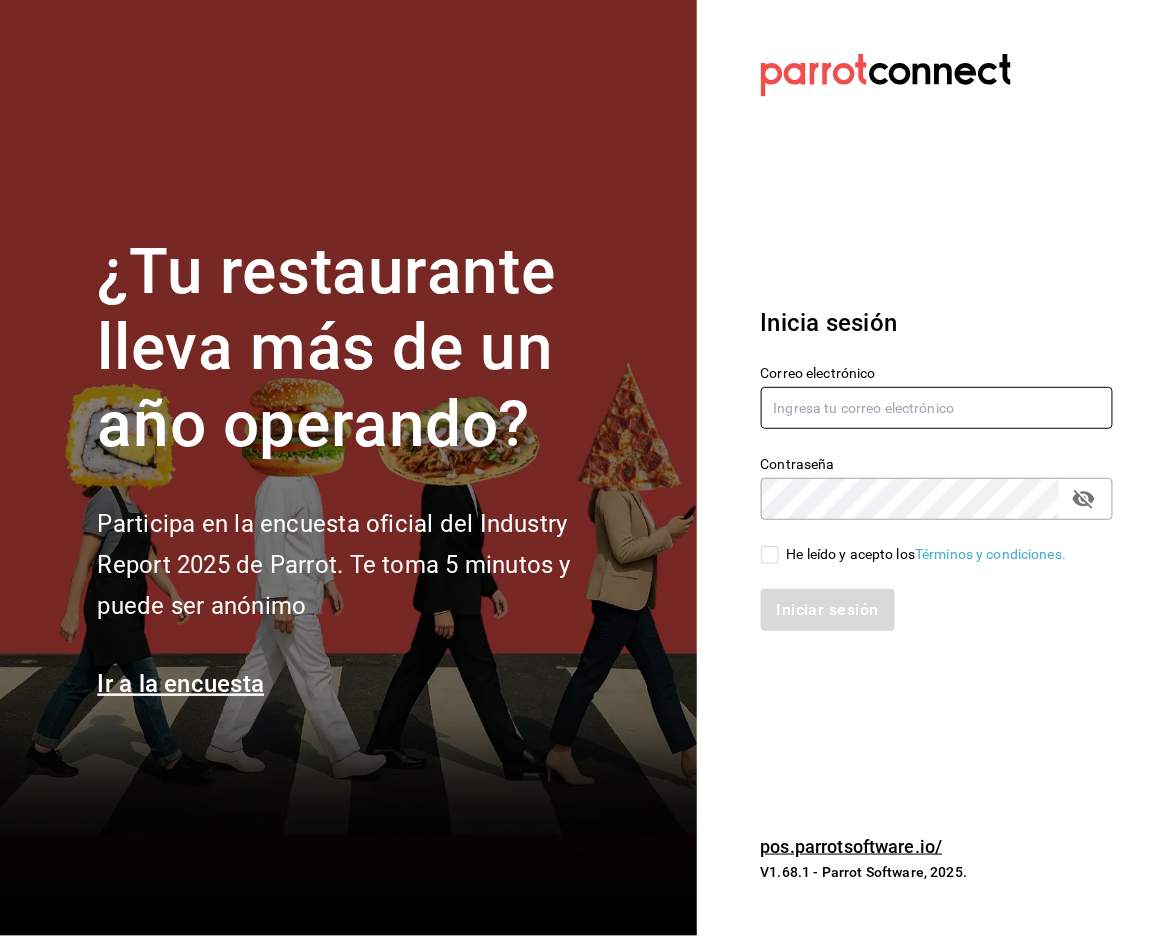 type on "juanamaria.gutierrez@karzo.mx" 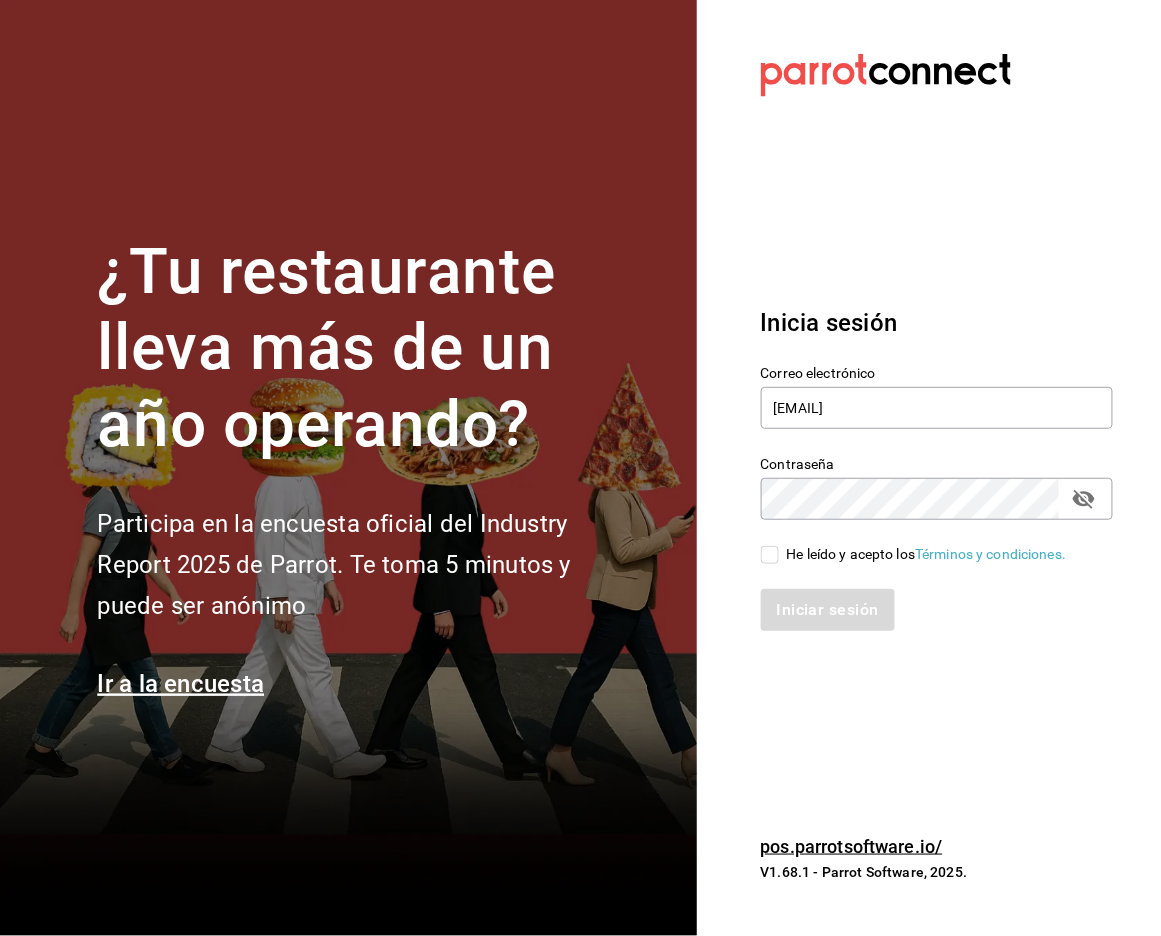 click on "He leído y acepto los  Términos y condiciones." at bounding box center (770, 555) 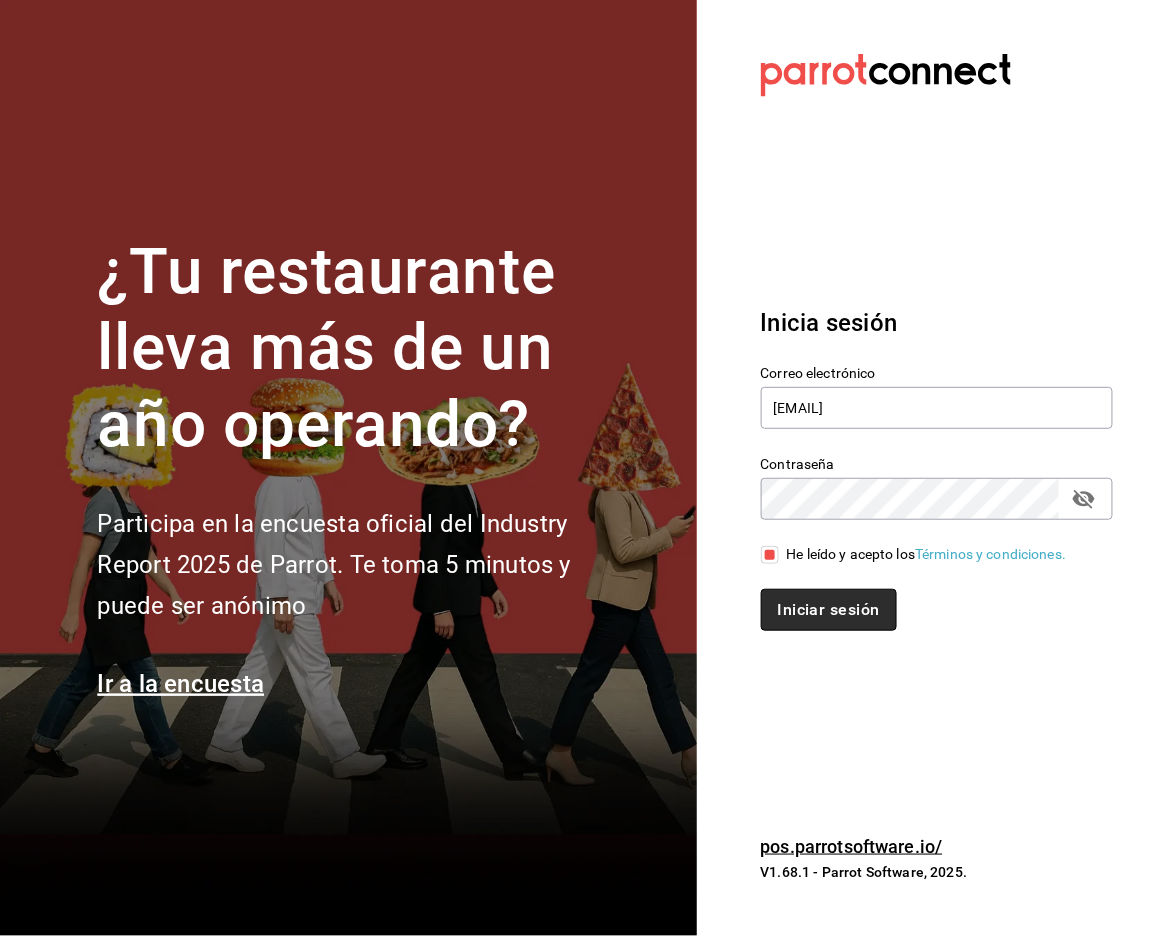 click on "Iniciar sesión" at bounding box center [829, 610] 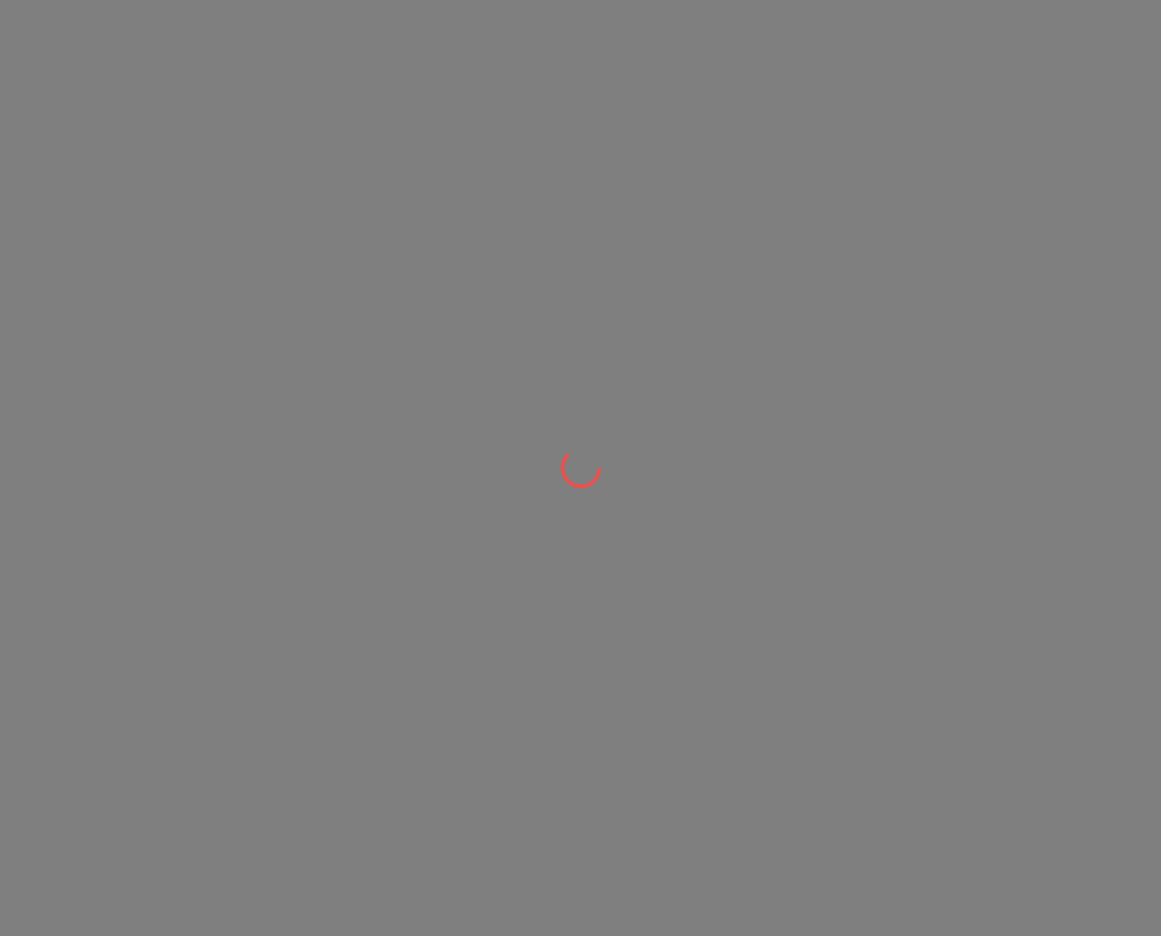 scroll, scrollTop: 0, scrollLeft: 0, axis: both 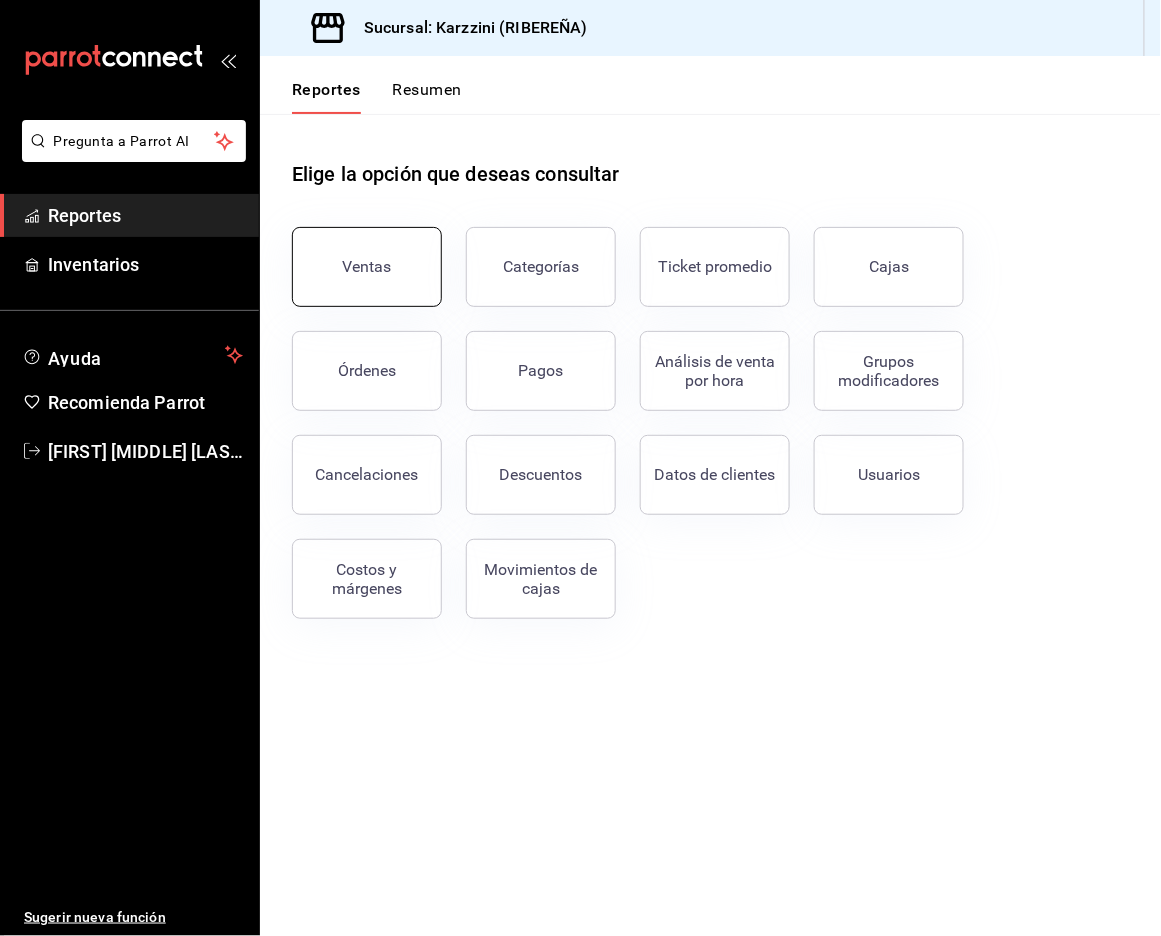click on "Ventas" at bounding box center [367, 267] 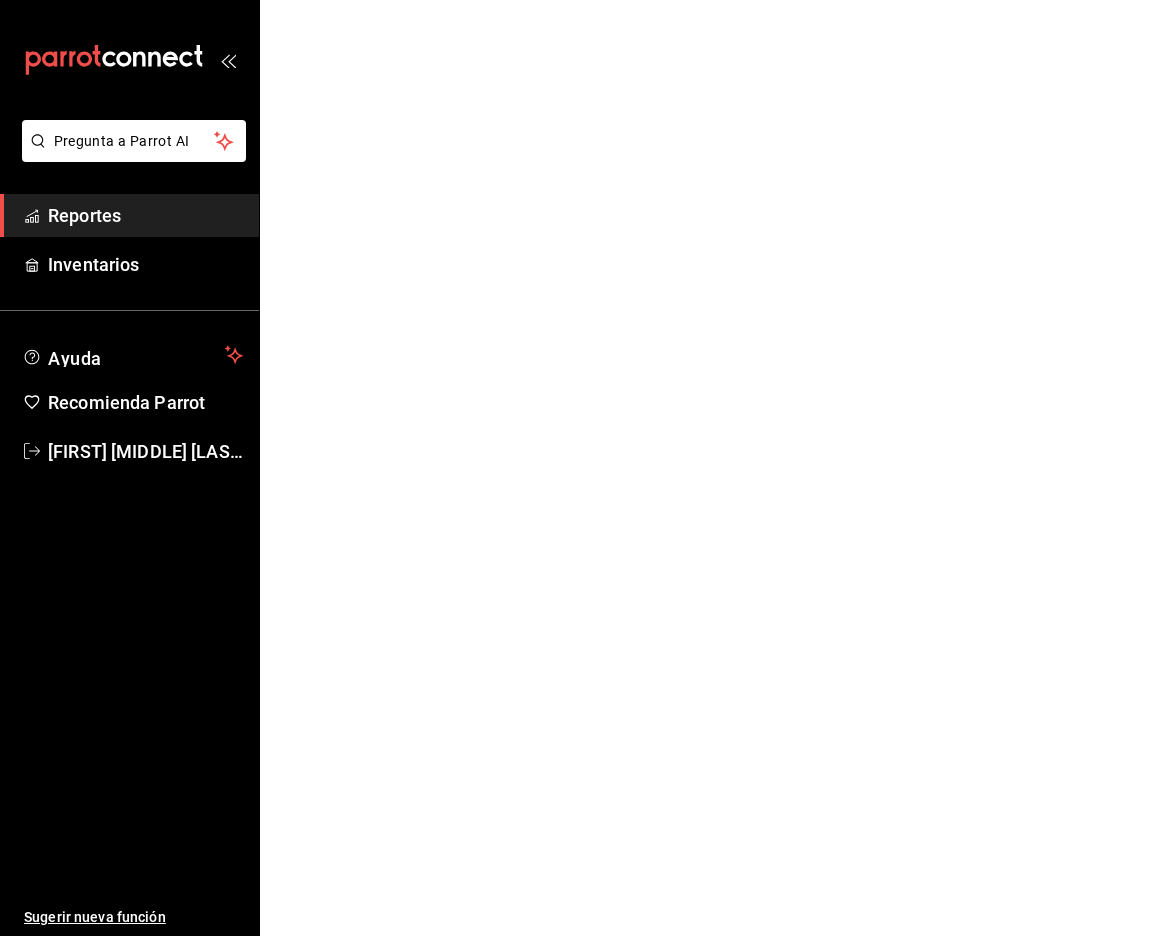 scroll, scrollTop: 0, scrollLeft: 0, axis: both 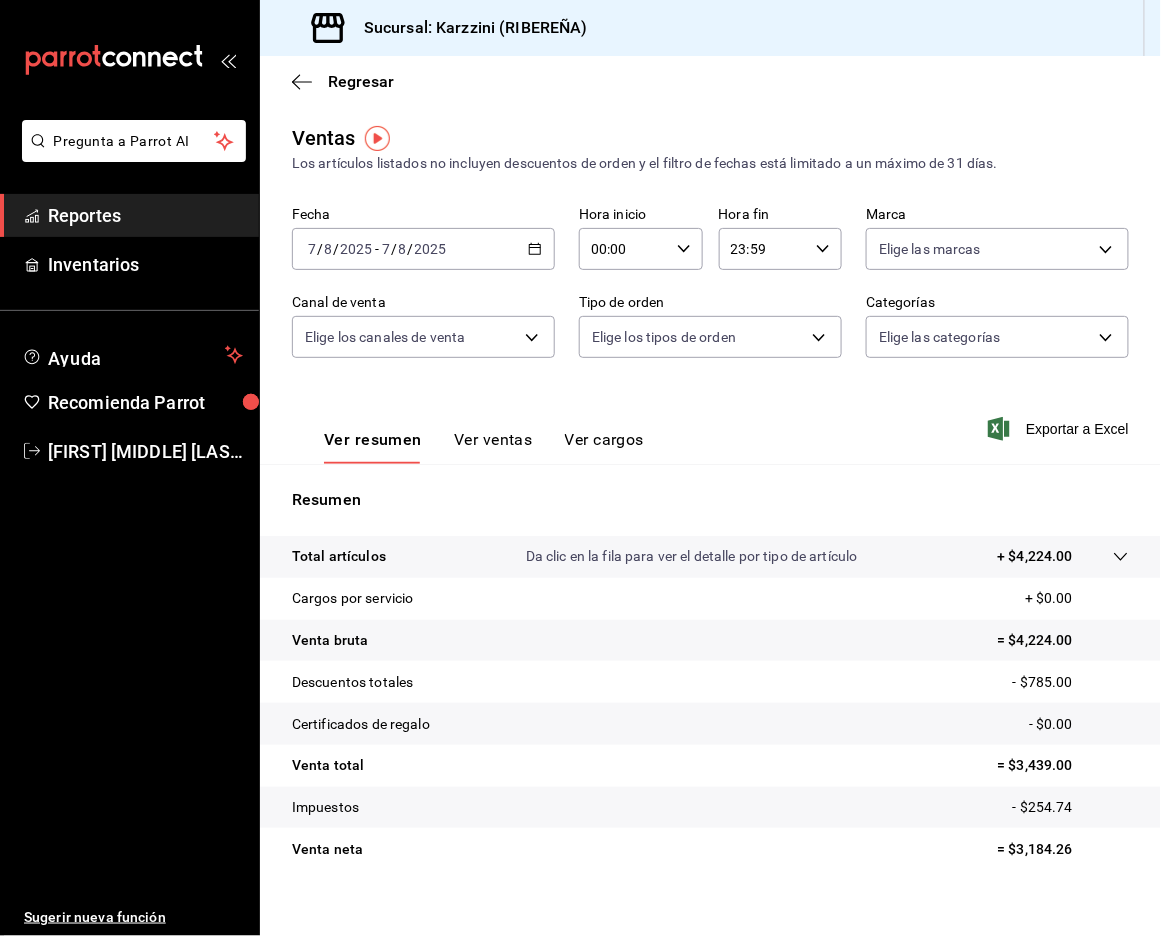 click on "Regresar" at bounding box center [710, 81] 